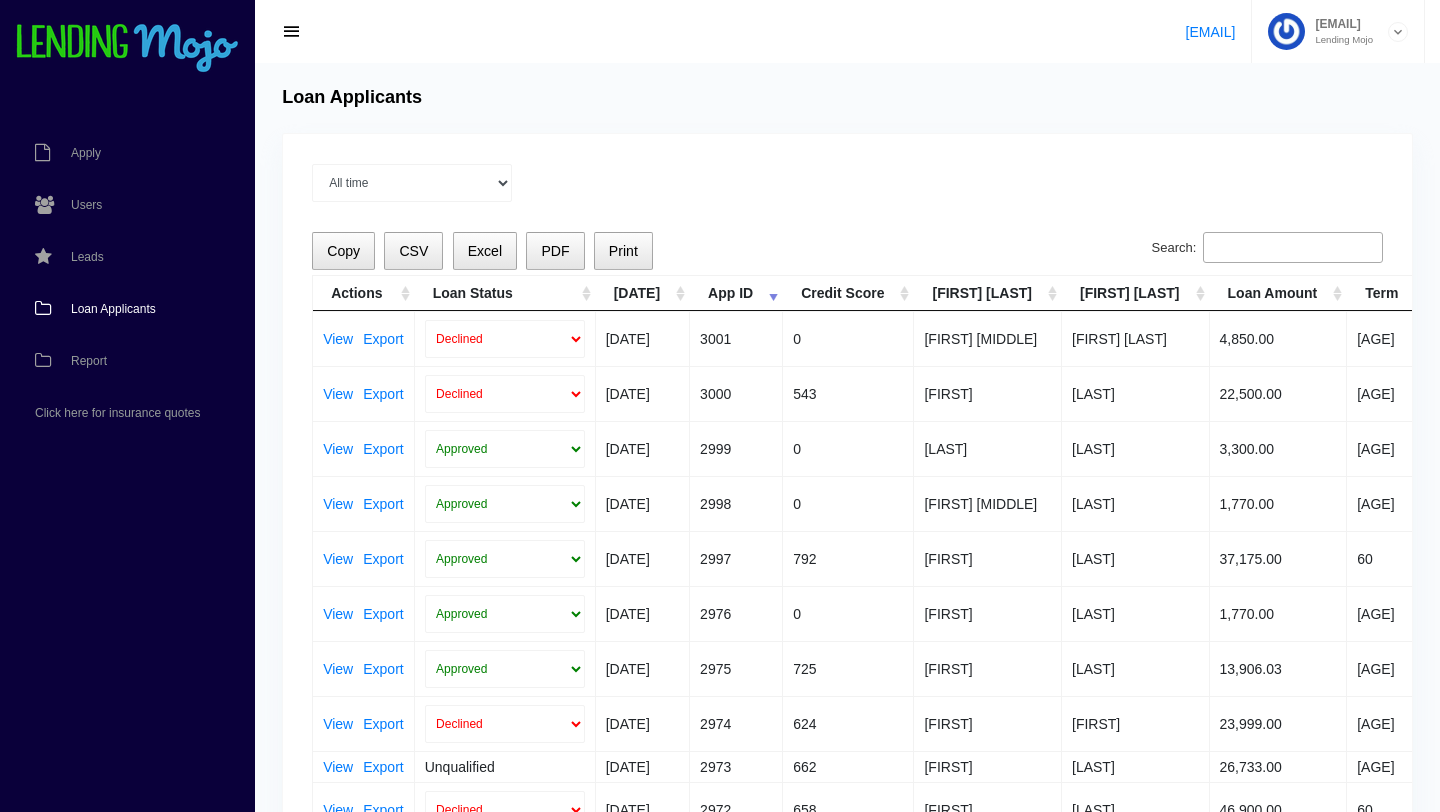 scroll, scrollTop: 0, scrollLeft: 0, axis: both 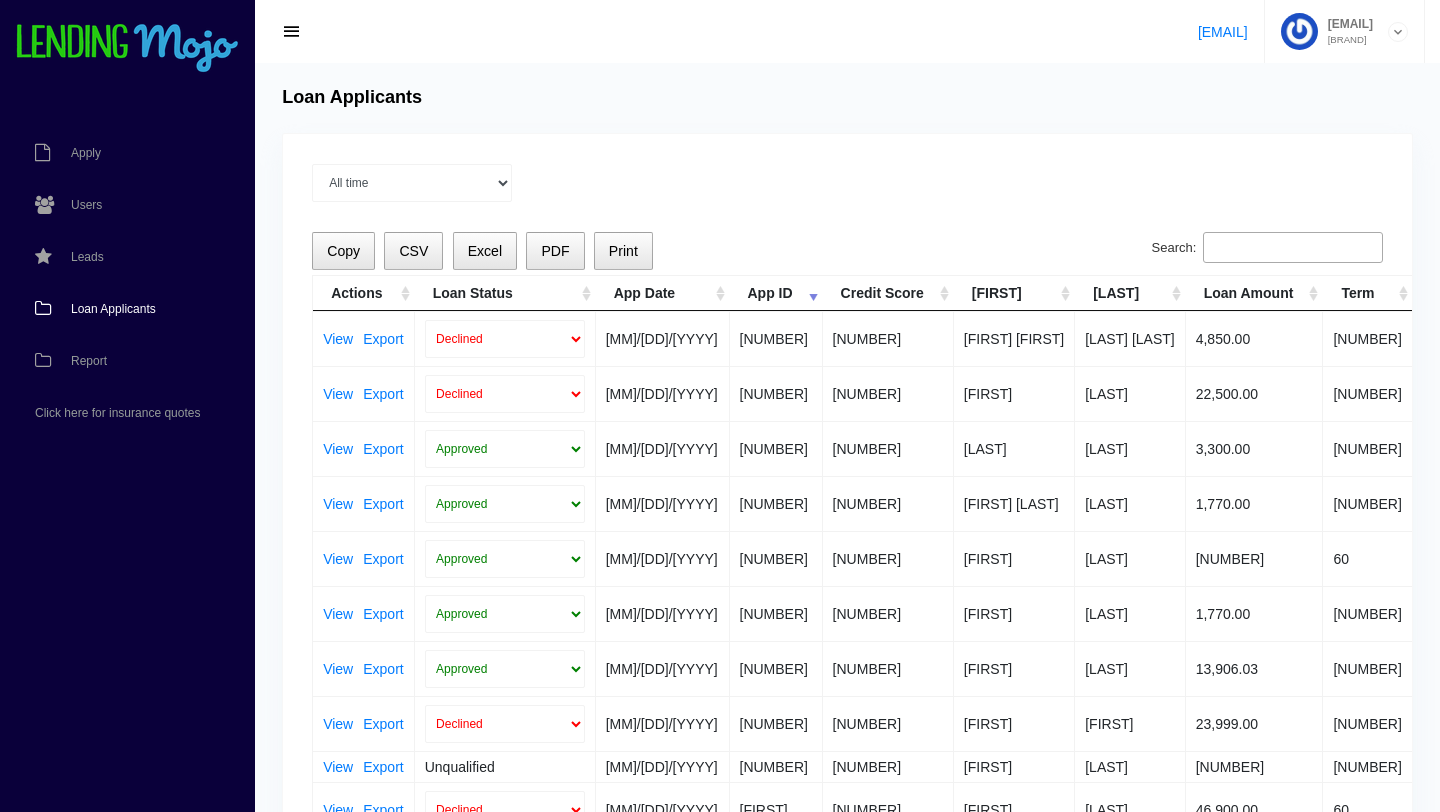 click on "Loan Applicants" at bounding box center [113, 309] 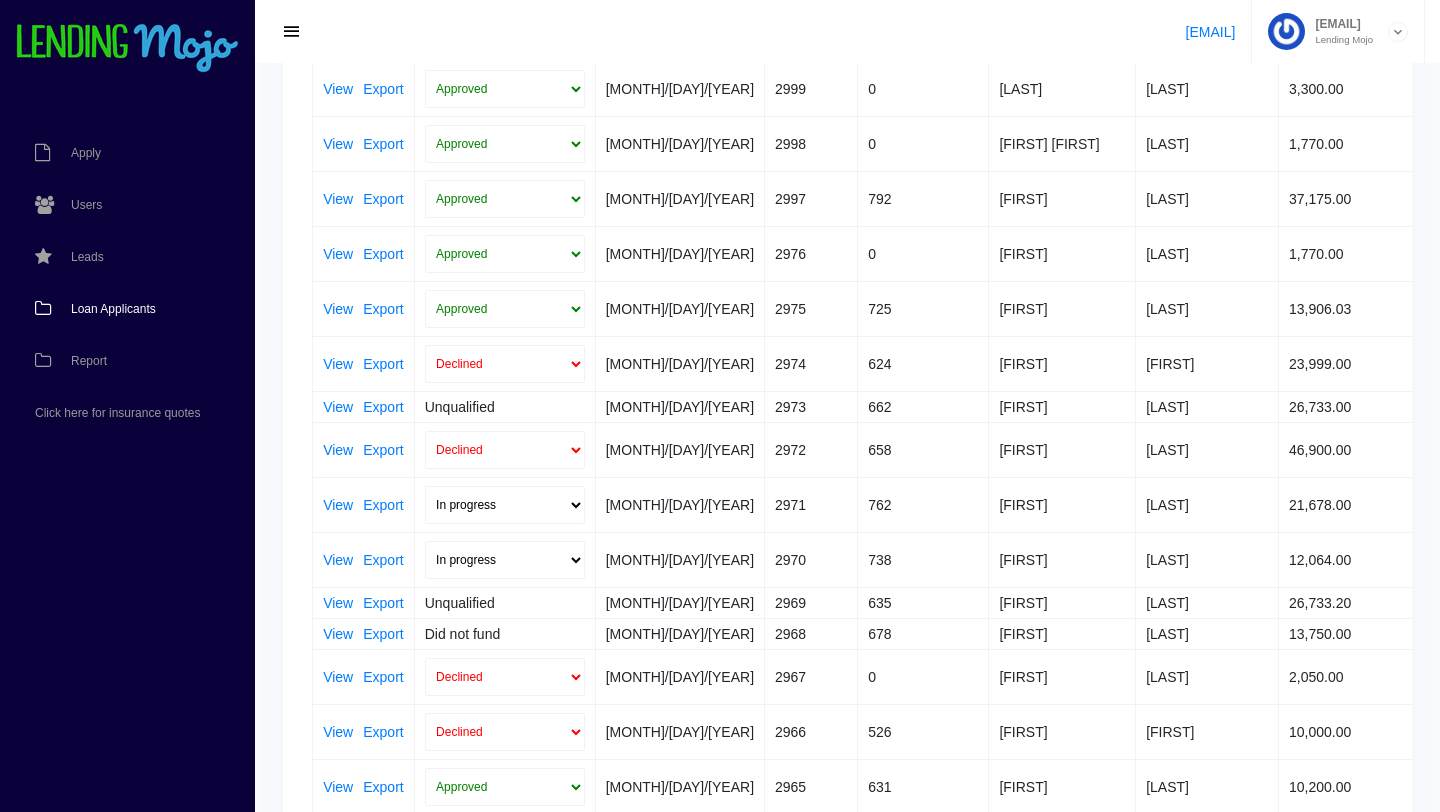 scroll, scrollTop: 371, scrollLeft: 0, axis: vertical 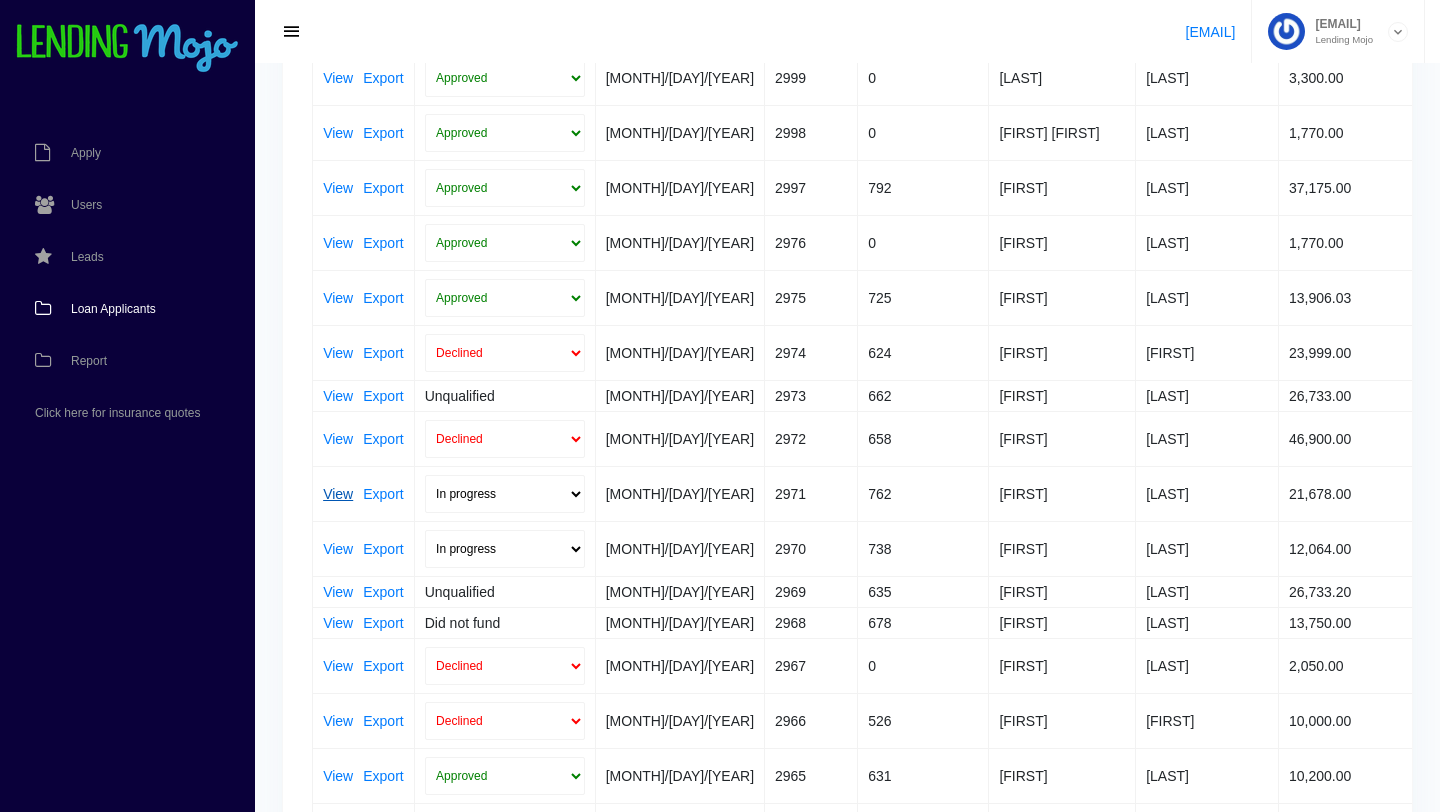 click on "View" at bounding box center (338, 494) 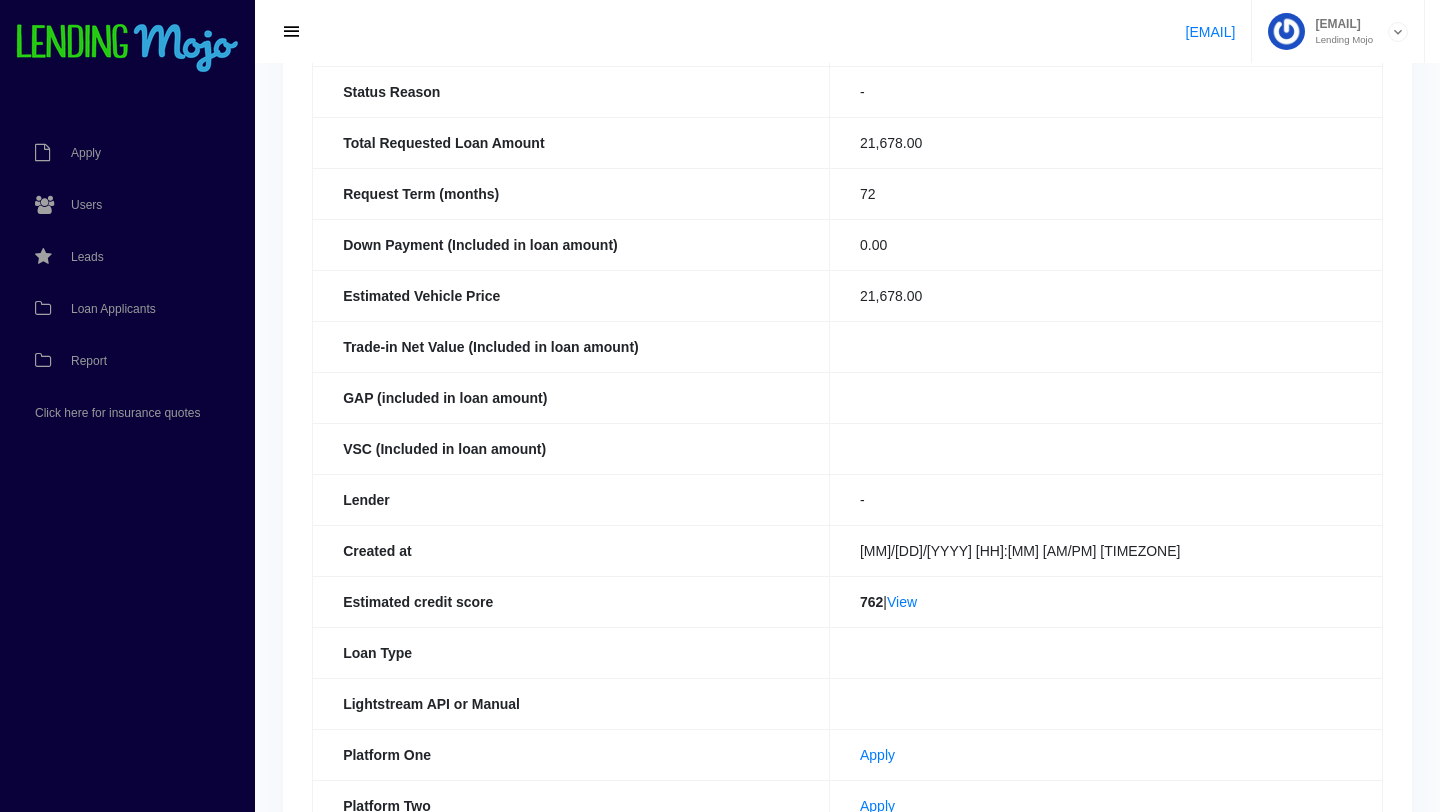scroll, scrollTop: 0, scrollLeft: 0, axis: both 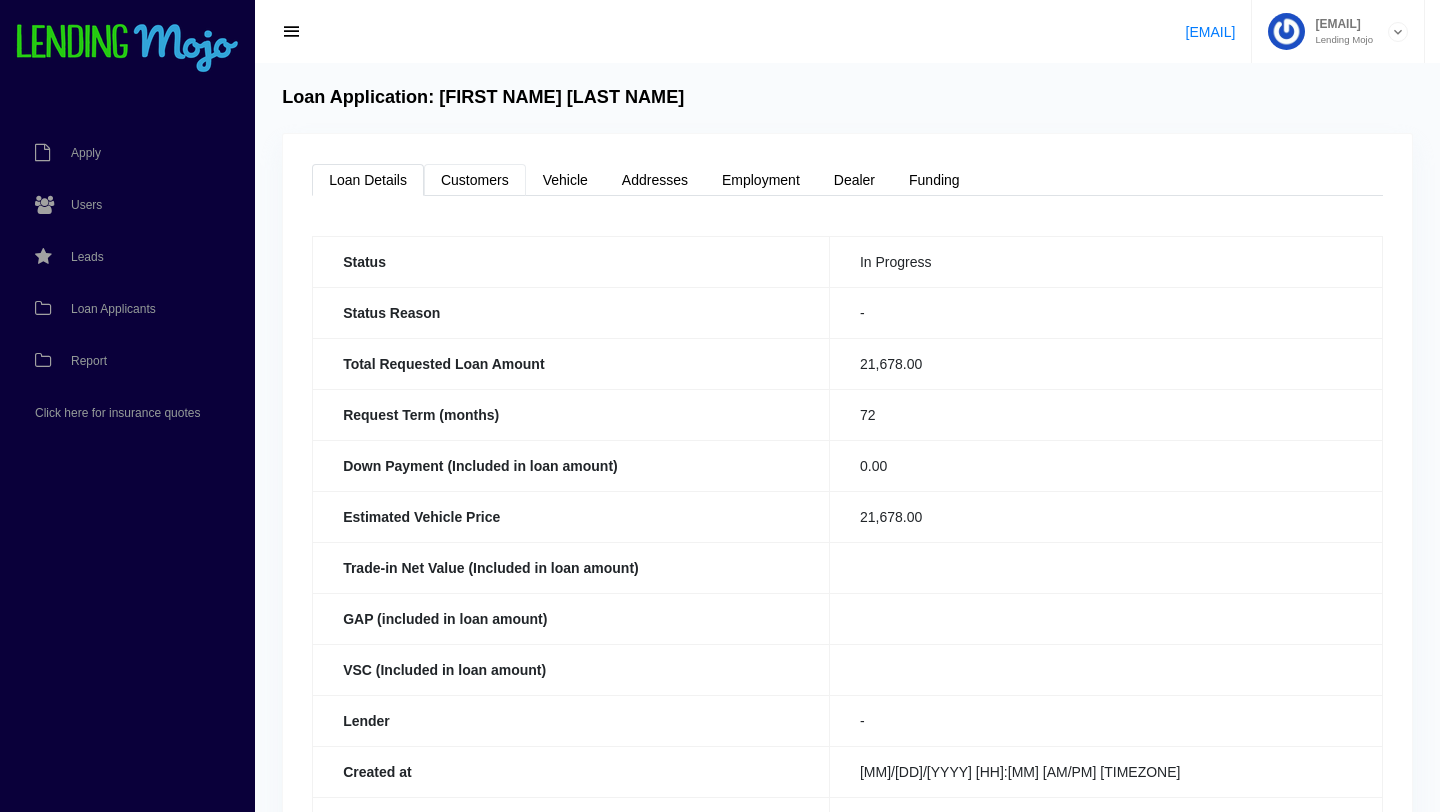 click on "Customers" at bounding box center (475, 180) 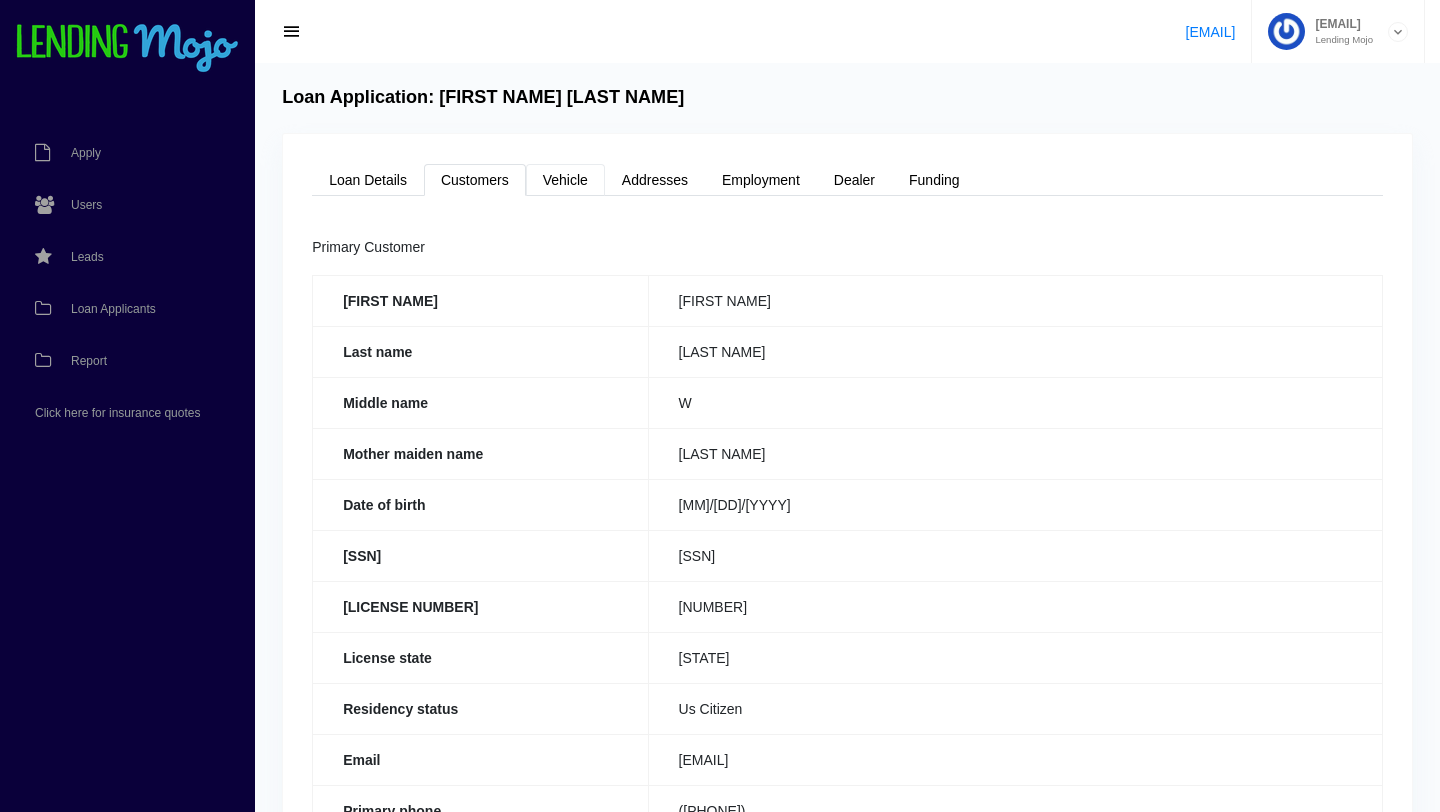 click on "Vehicle" at bounding box center [565, 180] 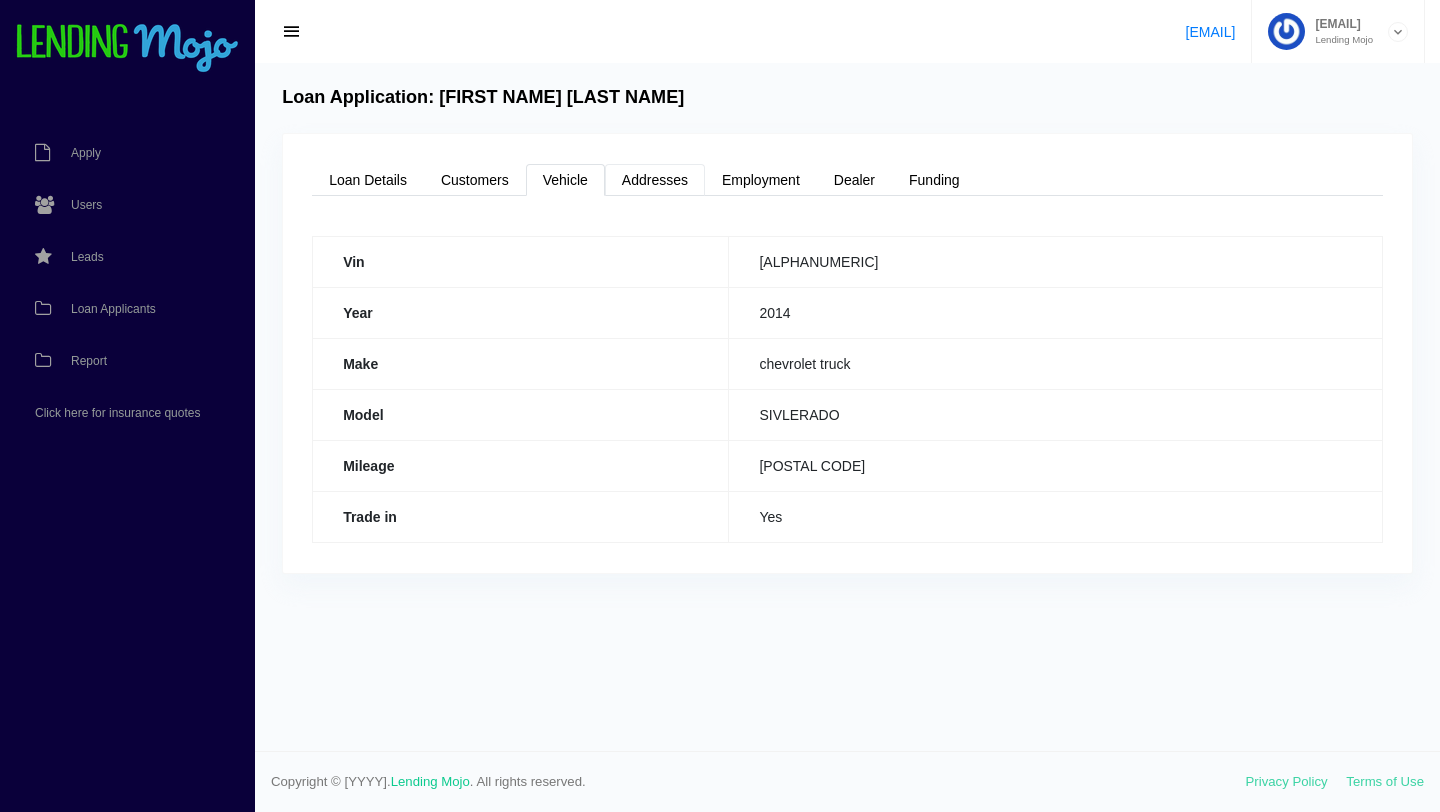 click on "Addresses" at bounding box center (655, 180) 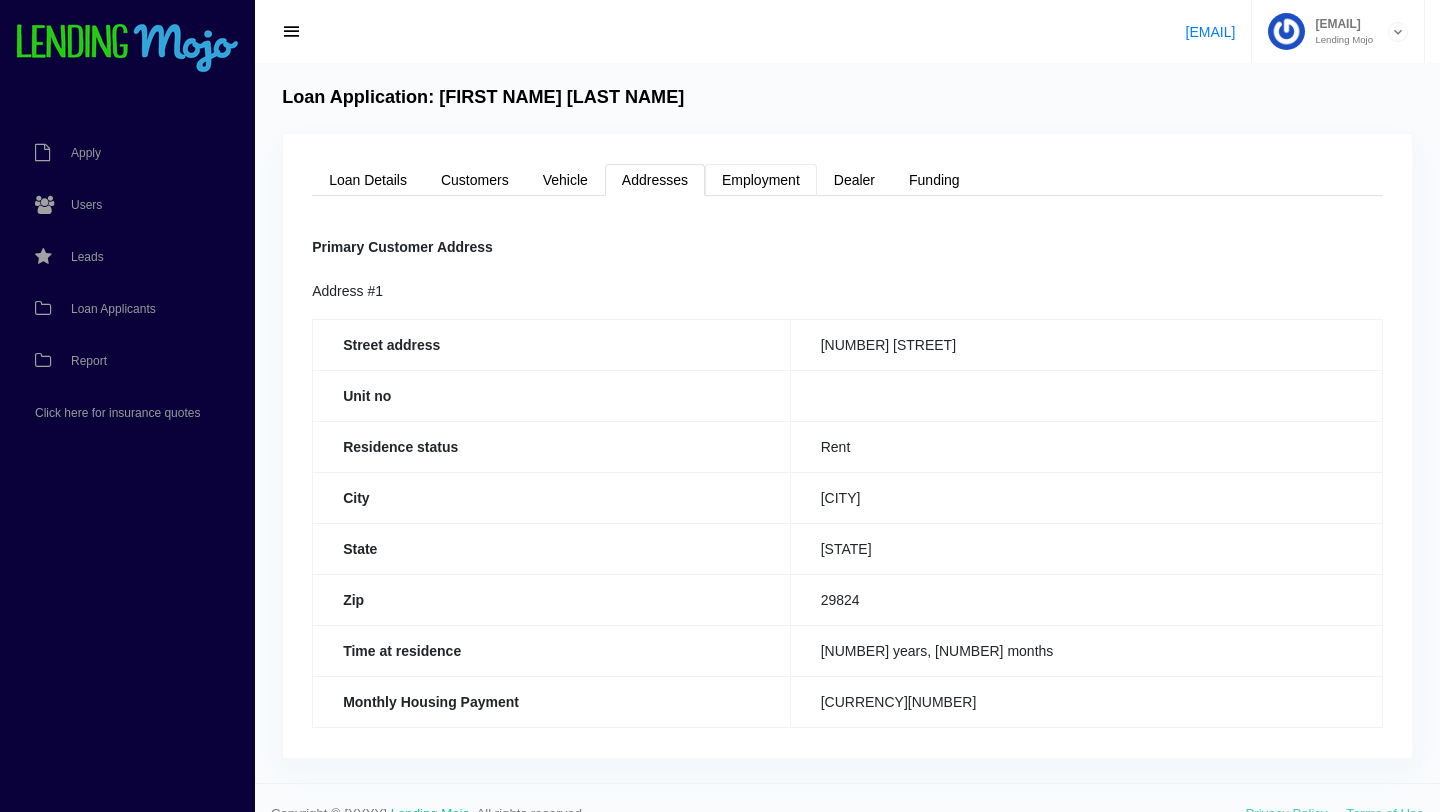 click on "Employment" at bounding box center (761, 180) 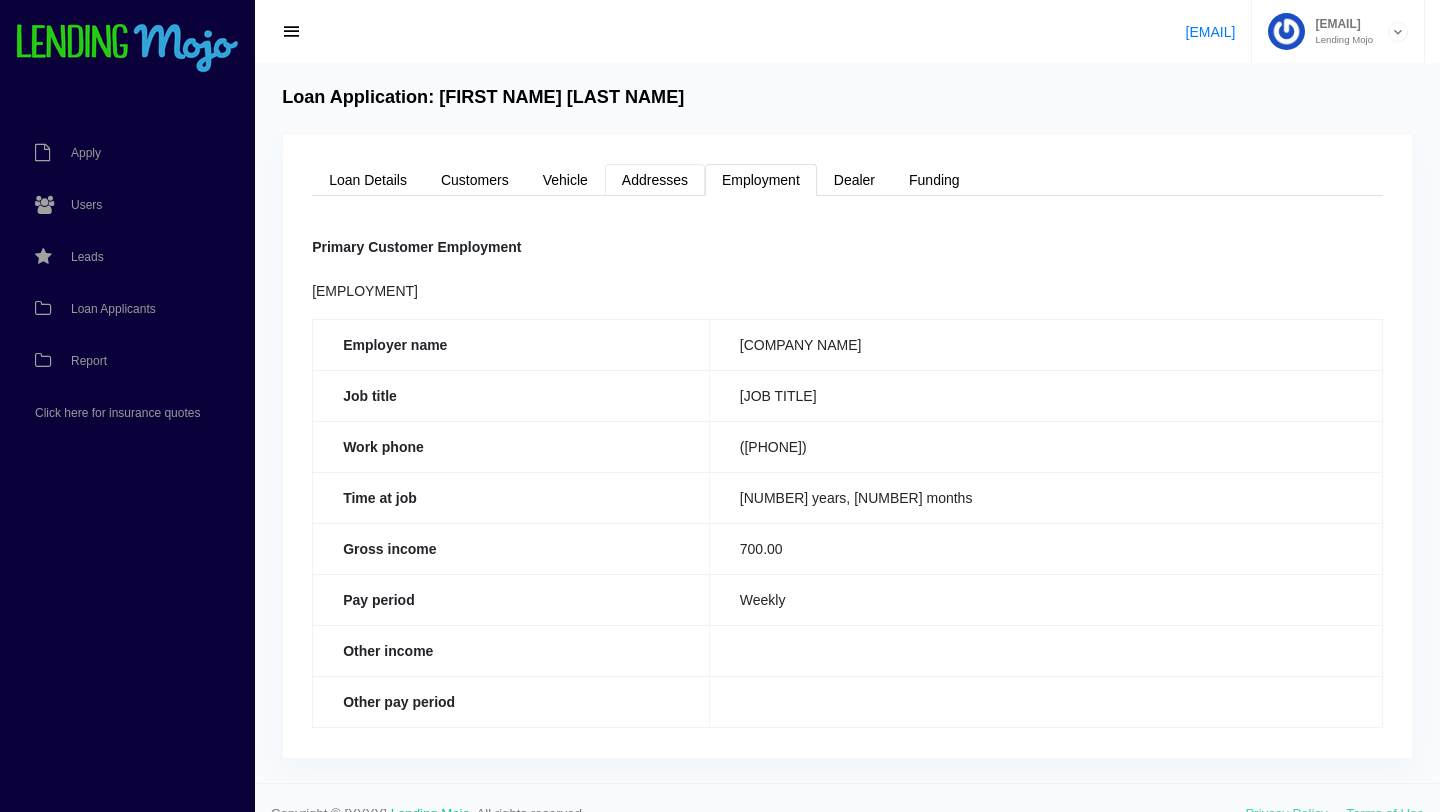 click on "Addresses" at bounding box center (655, 180) 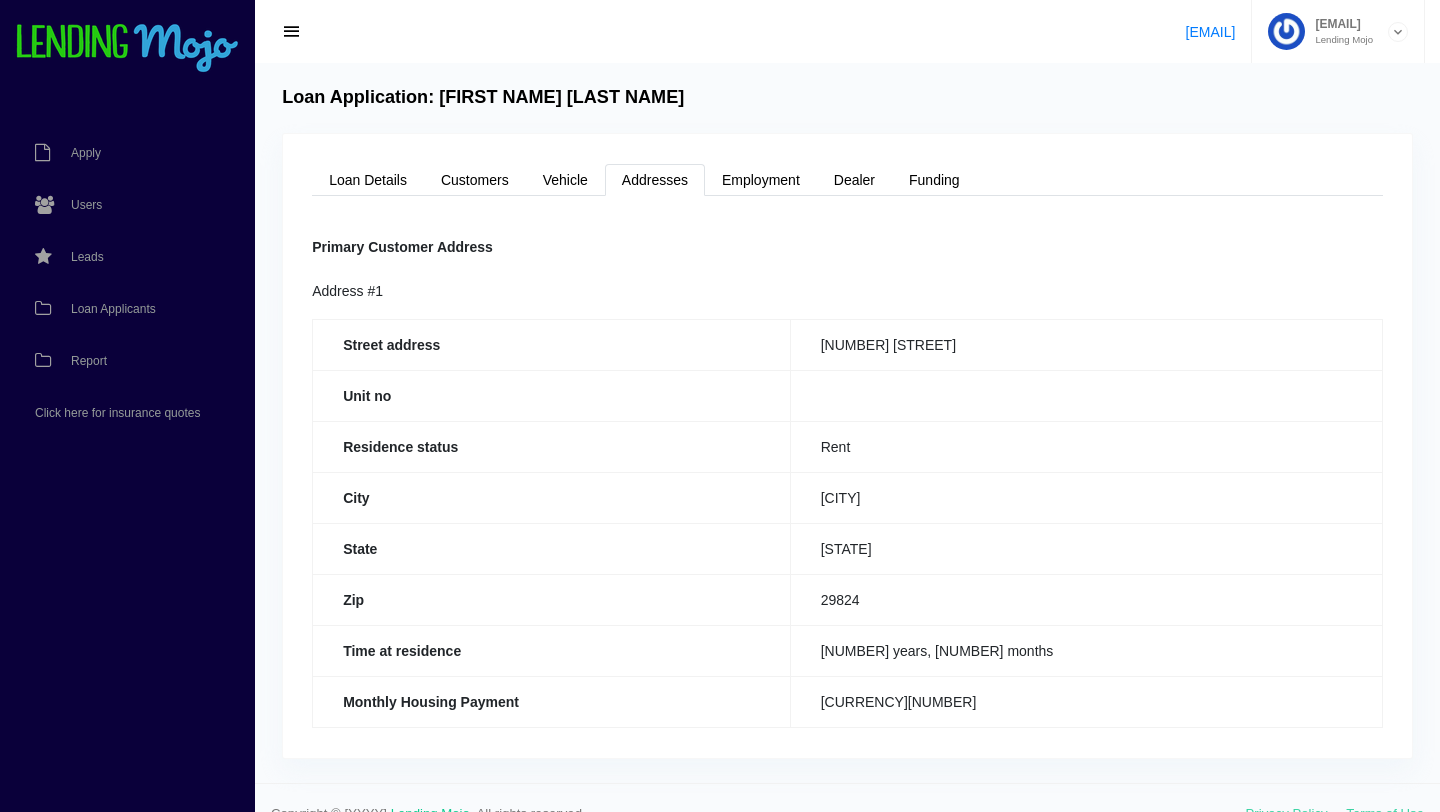 click on "Loan Application: CHRISTOPHER Griffith
Loan Details
Customers
Vehicle
Addresses
Employment
Dealer
Funding
Status
In Progress
Status Reason
-
Total Requested Loan Amount
21,678.00
Request Term (months)
72
Down Payment (Included in loan amount)
0.00
Estimated Vehicle Price
21,678.00
Trade-in Net Value (Included in loan amount)
GAP (included in loan amount)
VSC (Included in loan amount)
Lender
-
Created at" at bounding box center (847, 423) 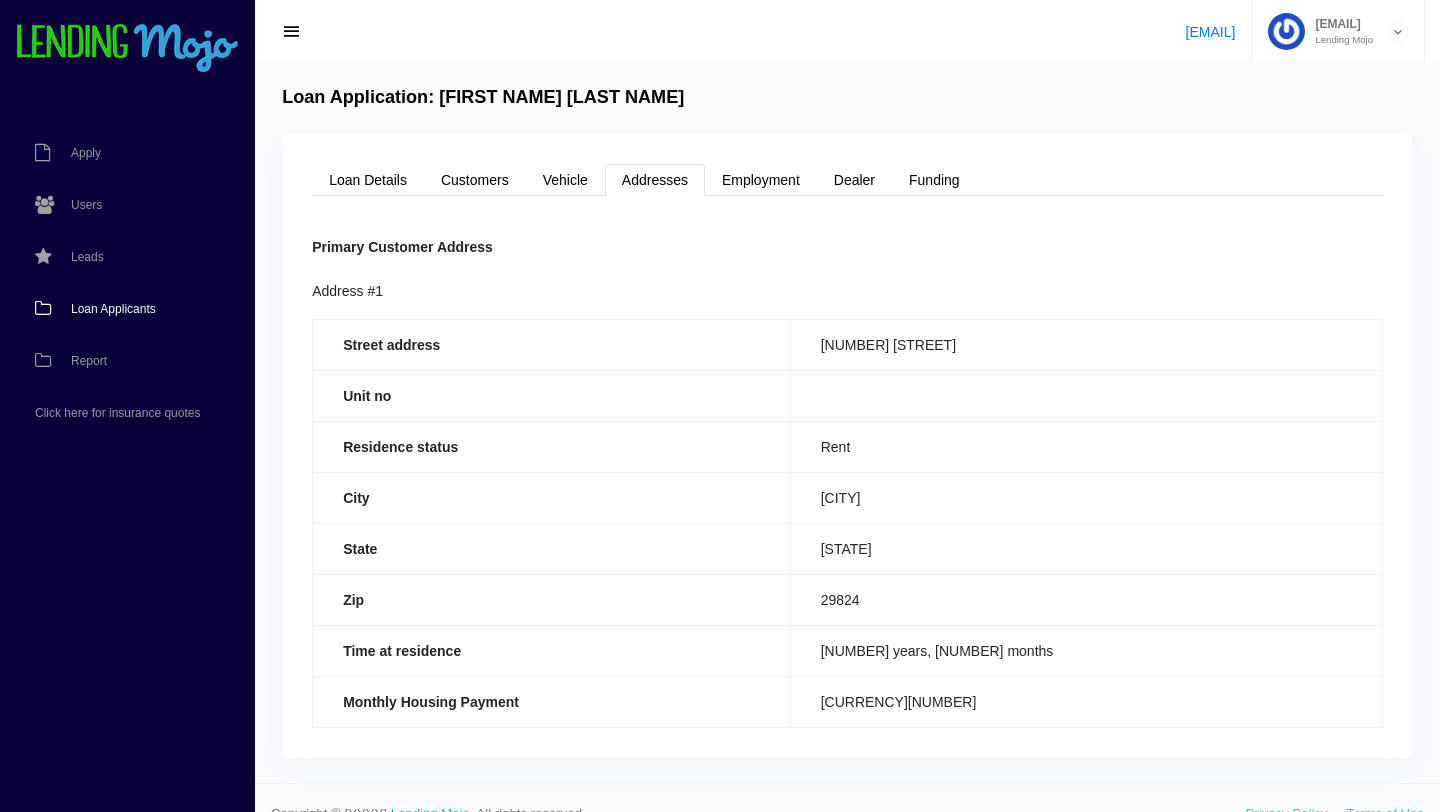 click on "Loan Applicants" at bounding box center [113, 309] 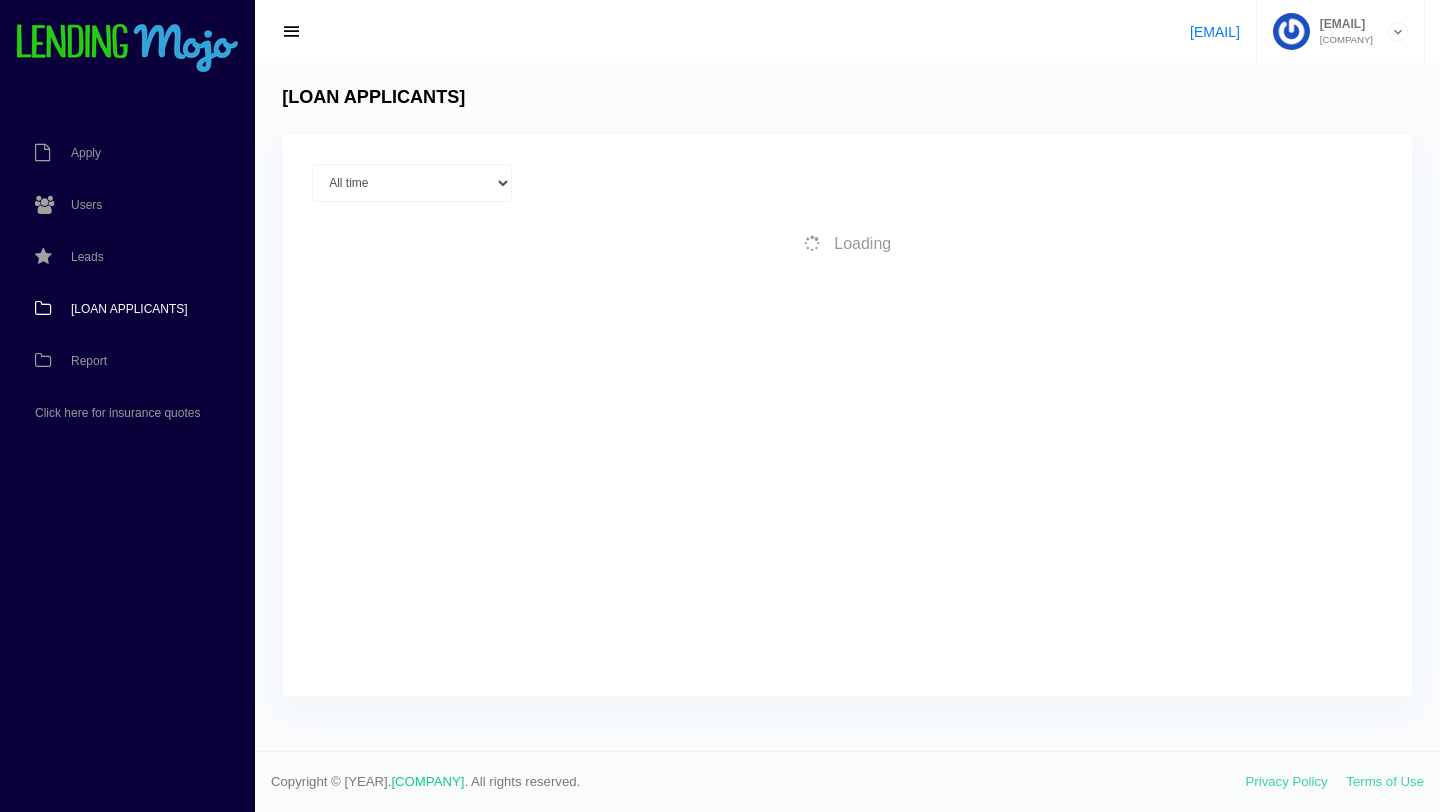scroll, scrollTop: 0, scrollLeft: 0, axis: both 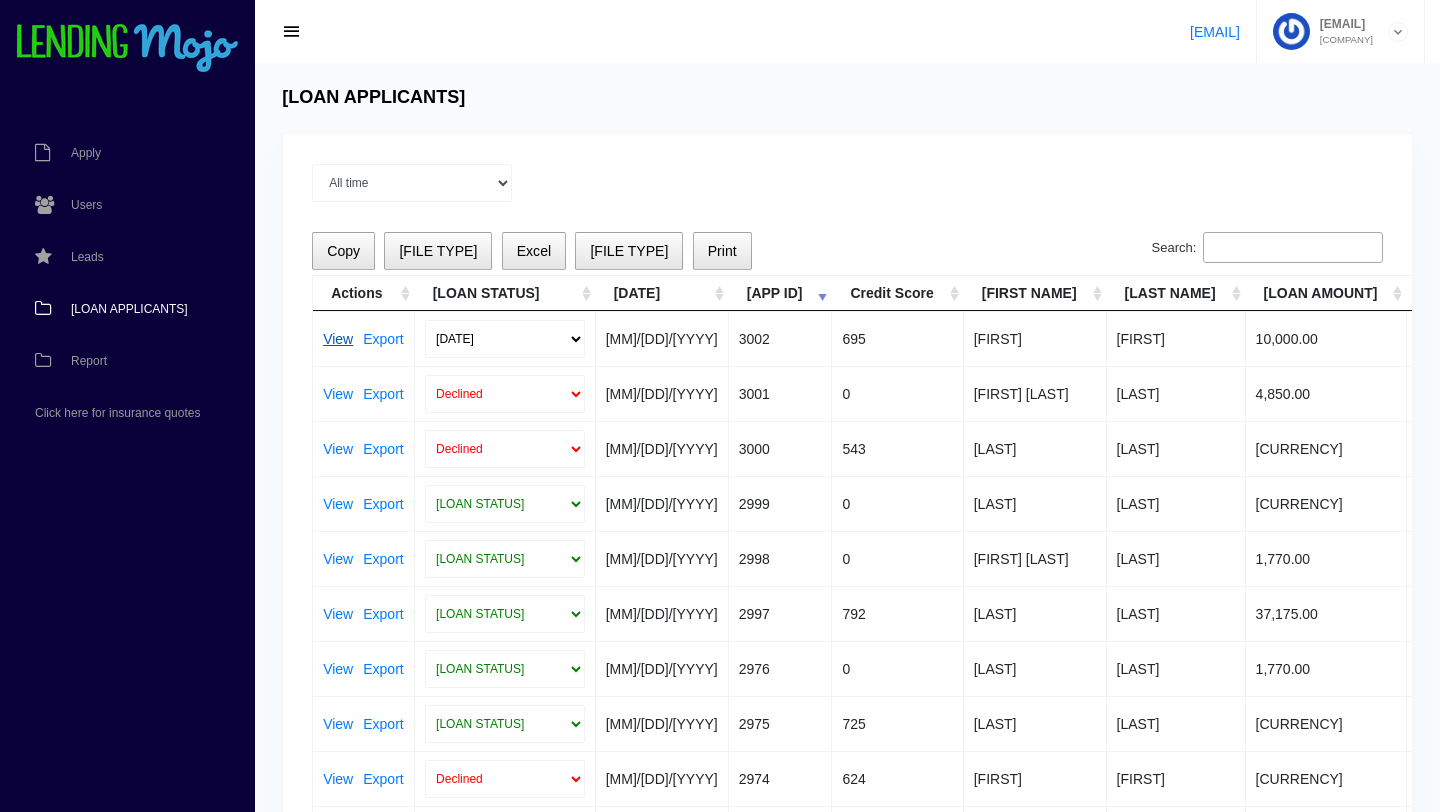 click on "View" at bounding box center (338, 339) 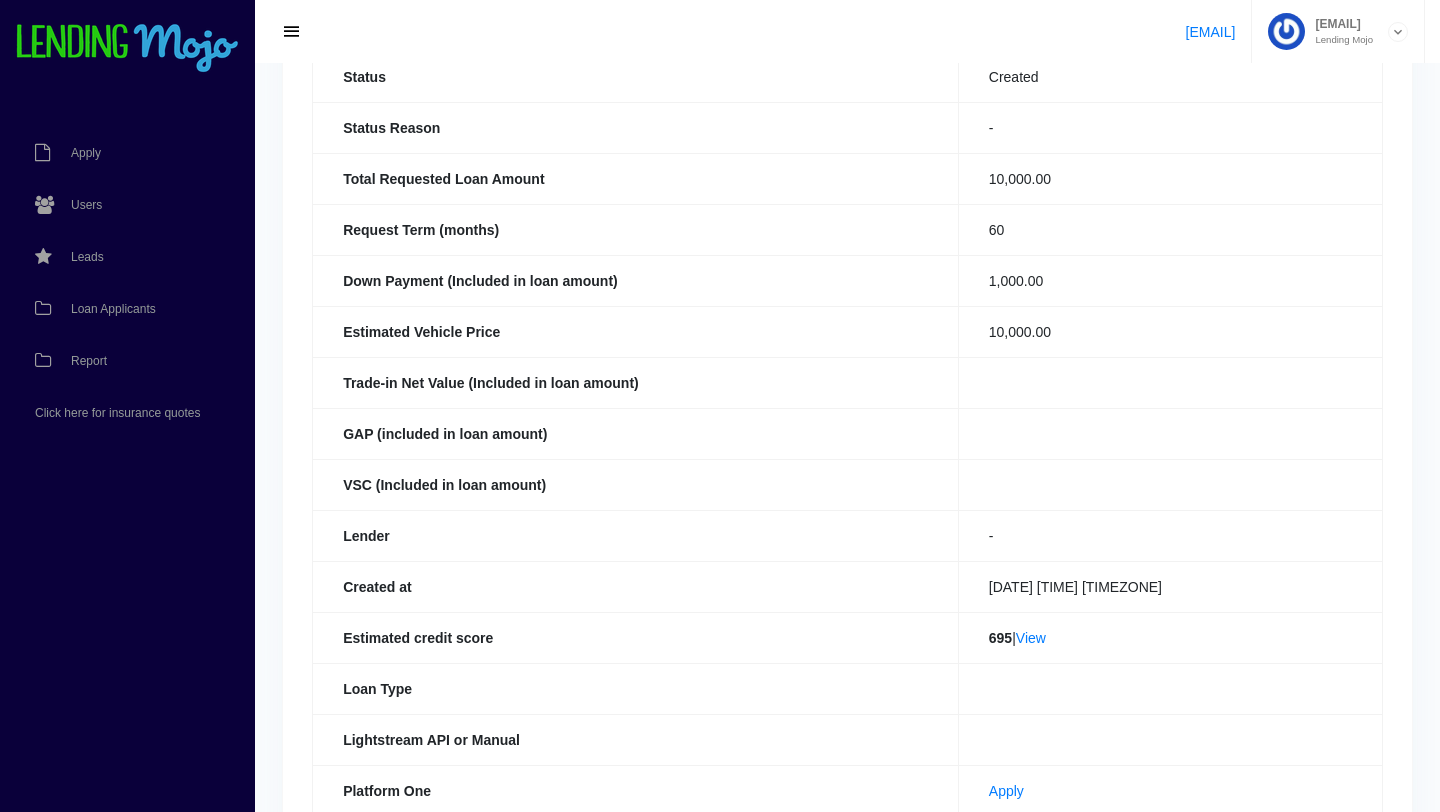 scroll, scrollTop: 192, scrollLeft: 0, axis: vertical 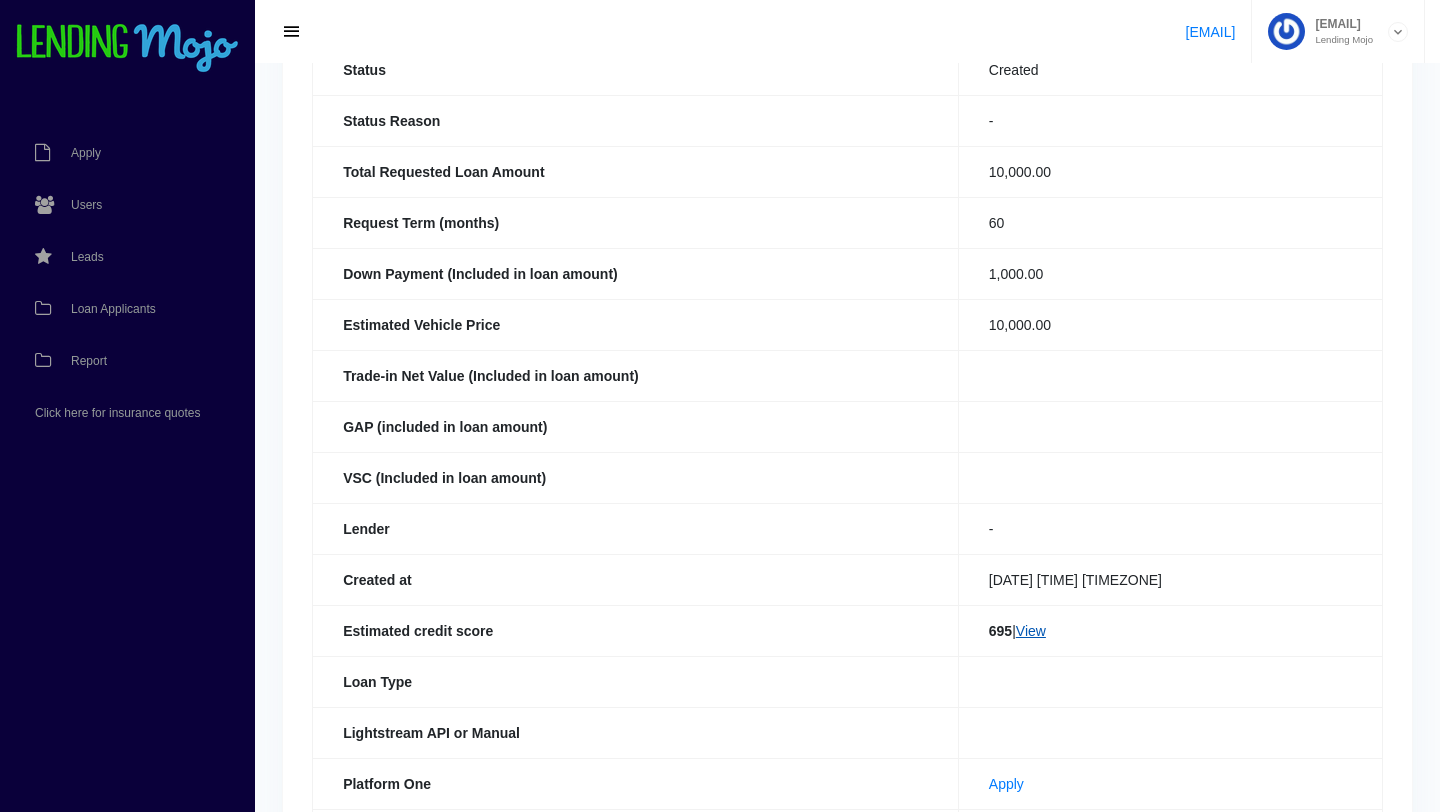 click on "View" at bounding box center [1031, 631] 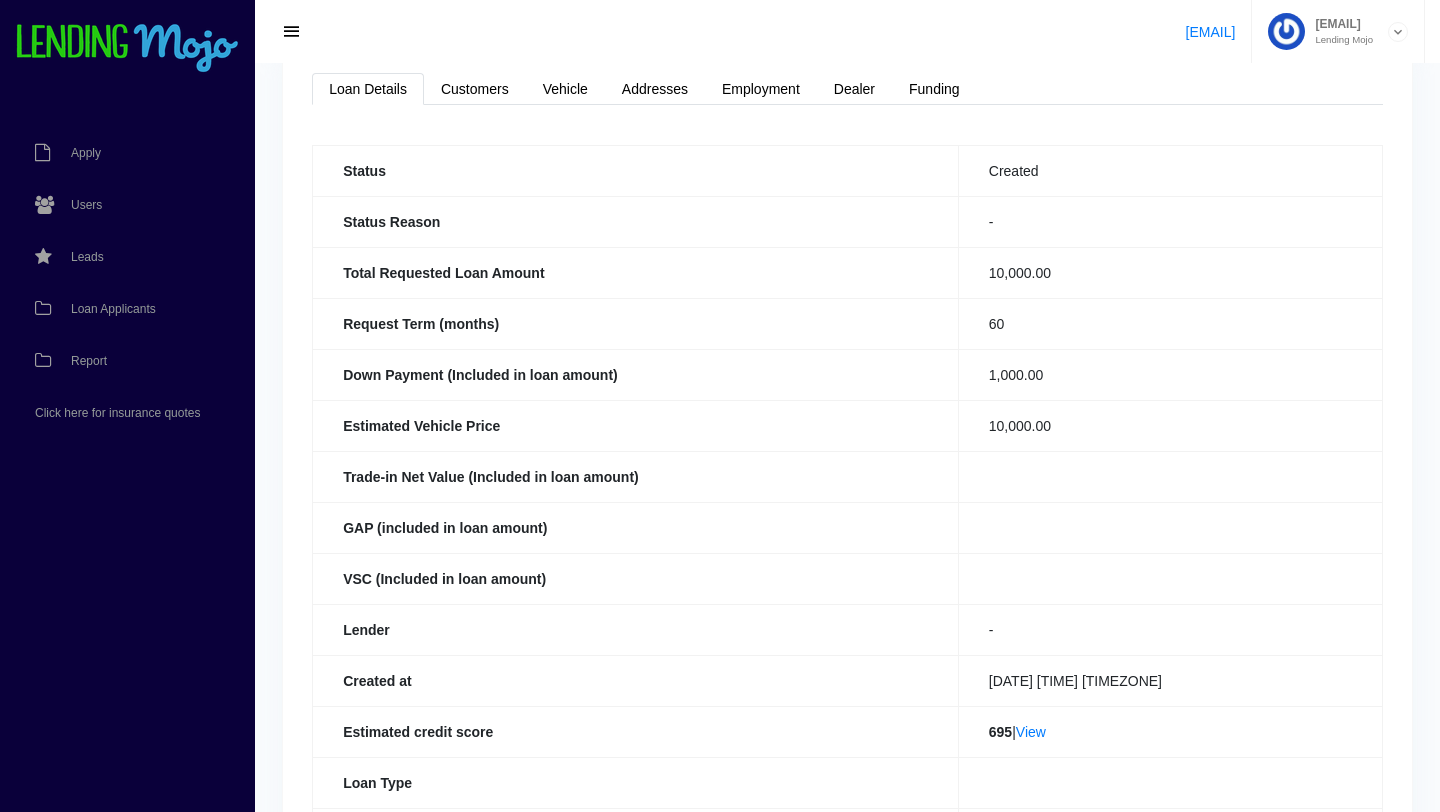 scroll, scrollTop: 0, scrollLeft: 0, axis: both 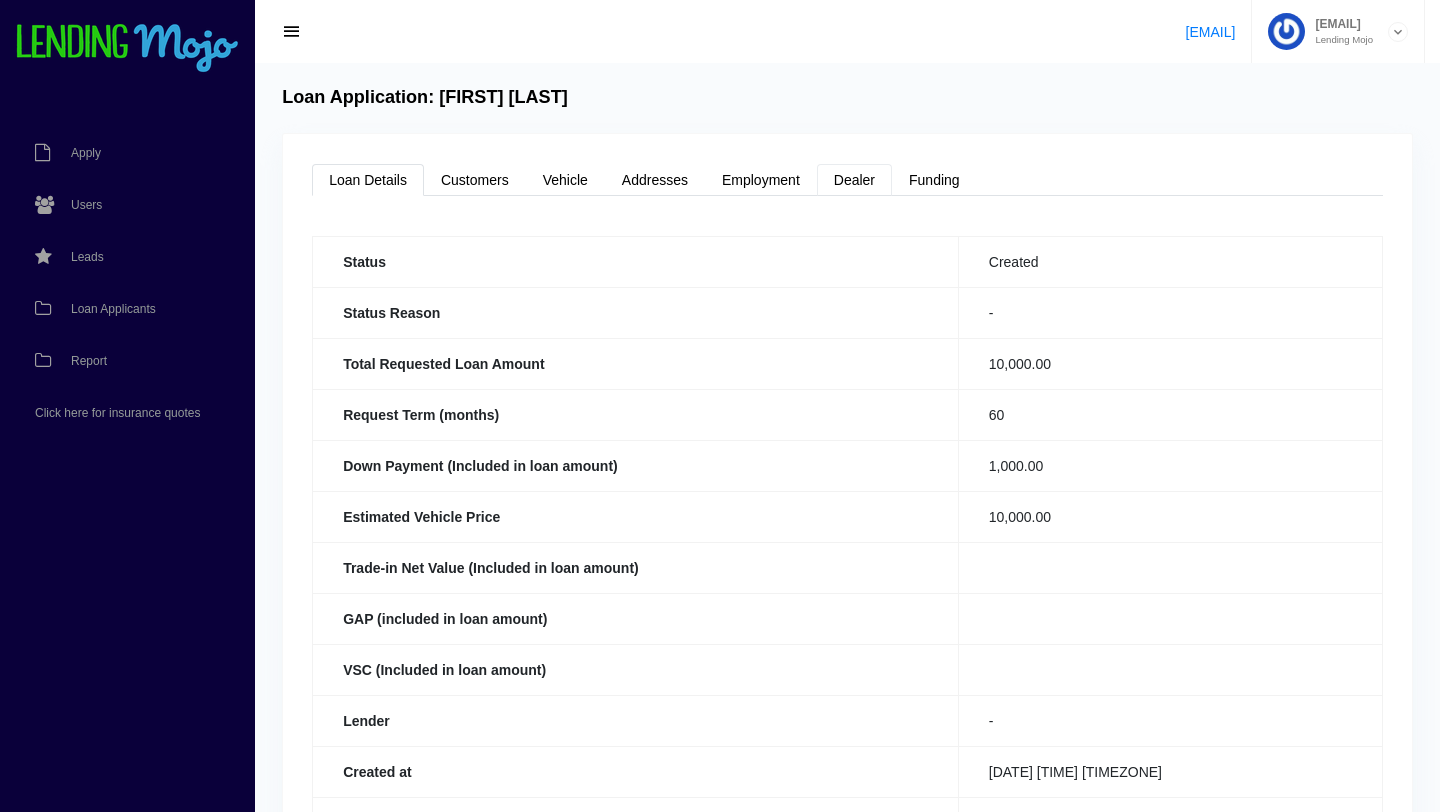 click on "Dealer" at bounding box center [854, 180] 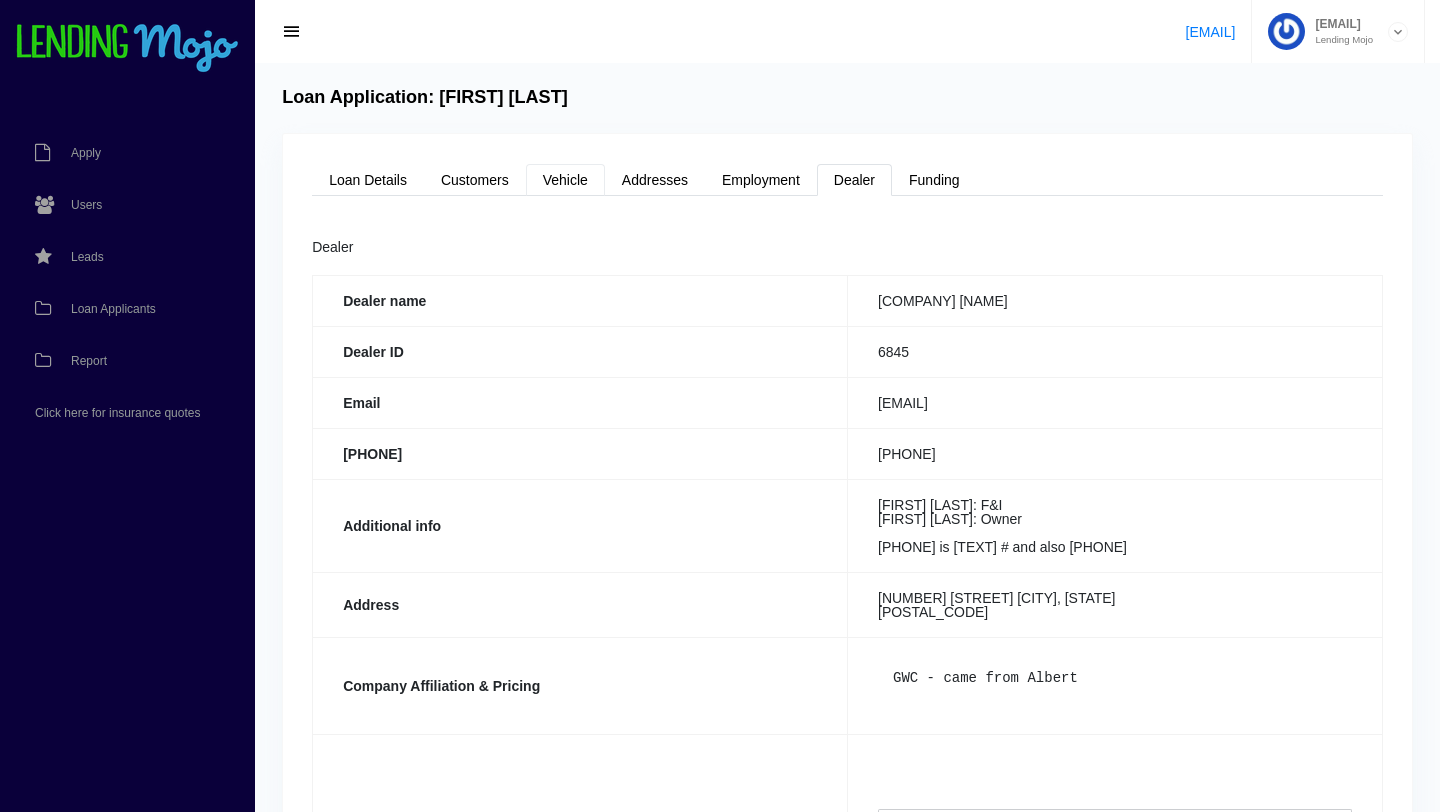 click on "Vehicle" at bounding box center [565, 180] 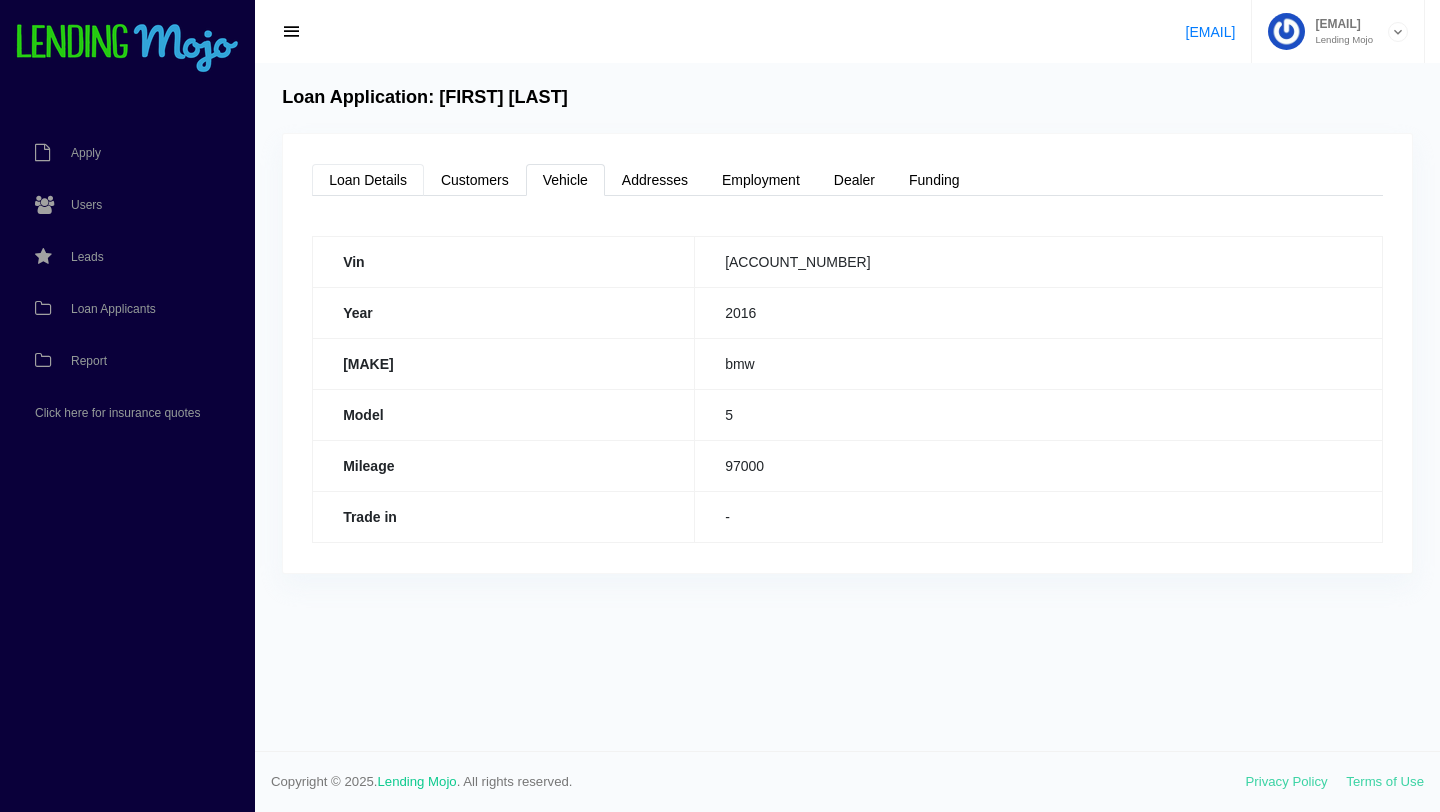 click on "Loan Details" at bounding box center [368, 180] 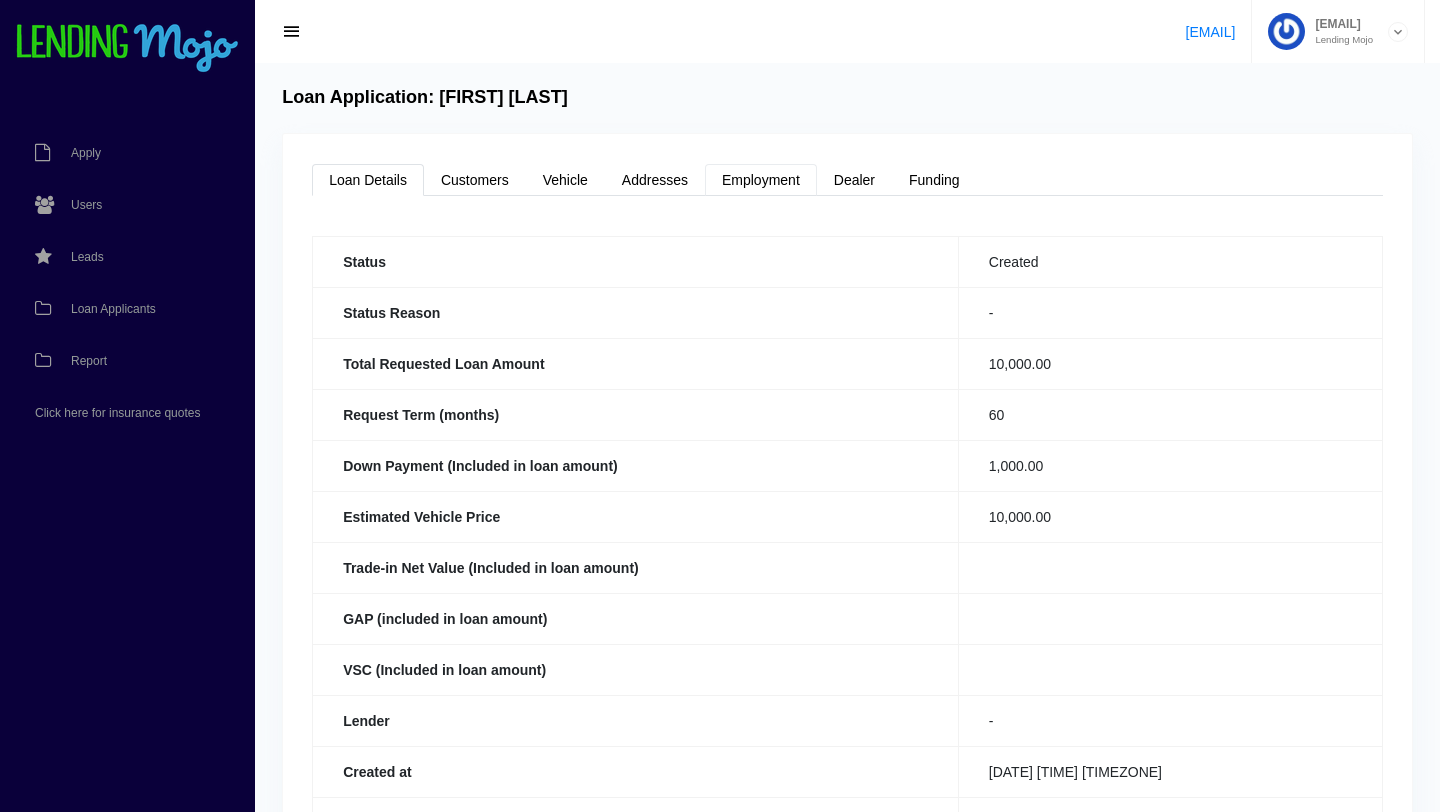 click on "Employment" at bounding box center [761, 180] 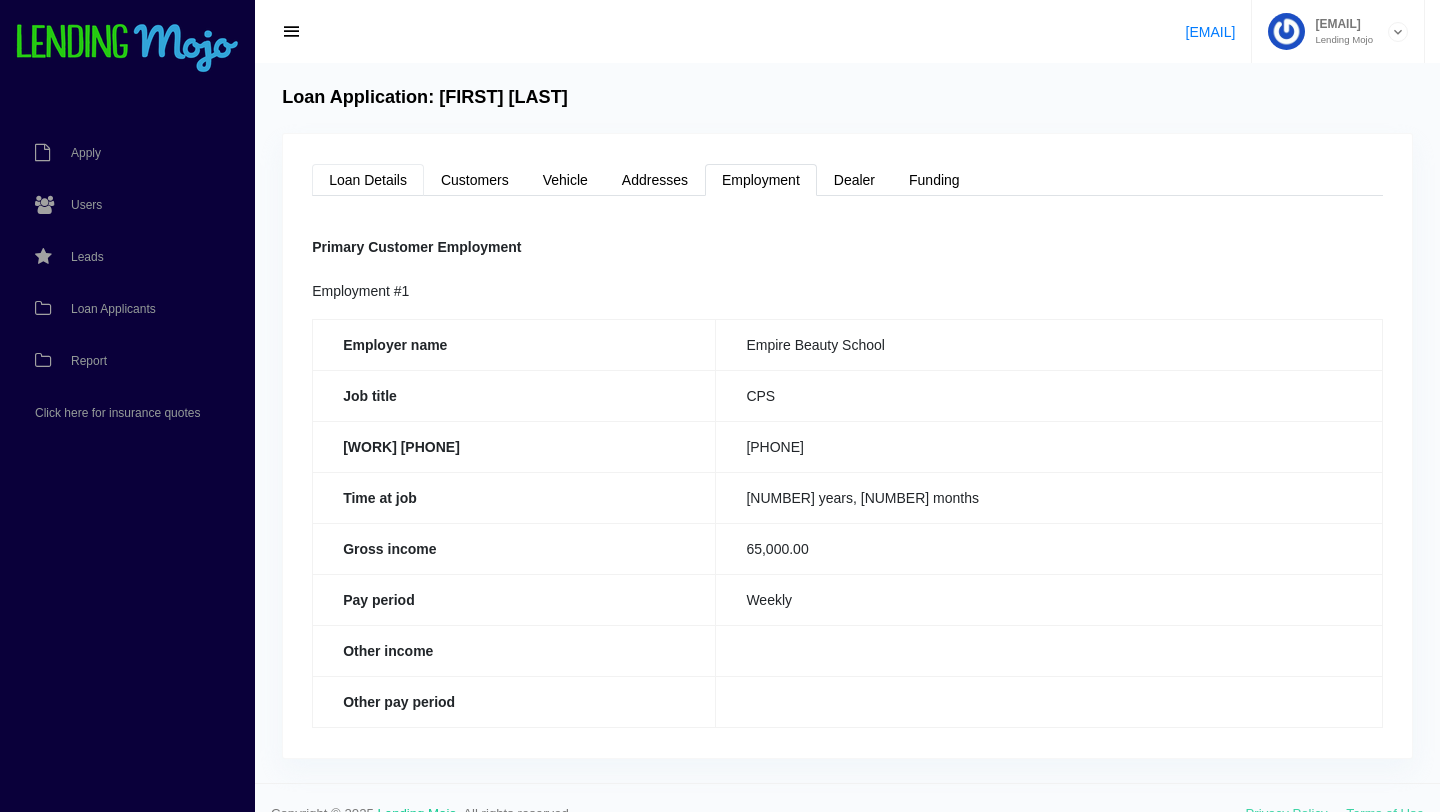 click on "Loan Details" at bounding box center [368, 180] 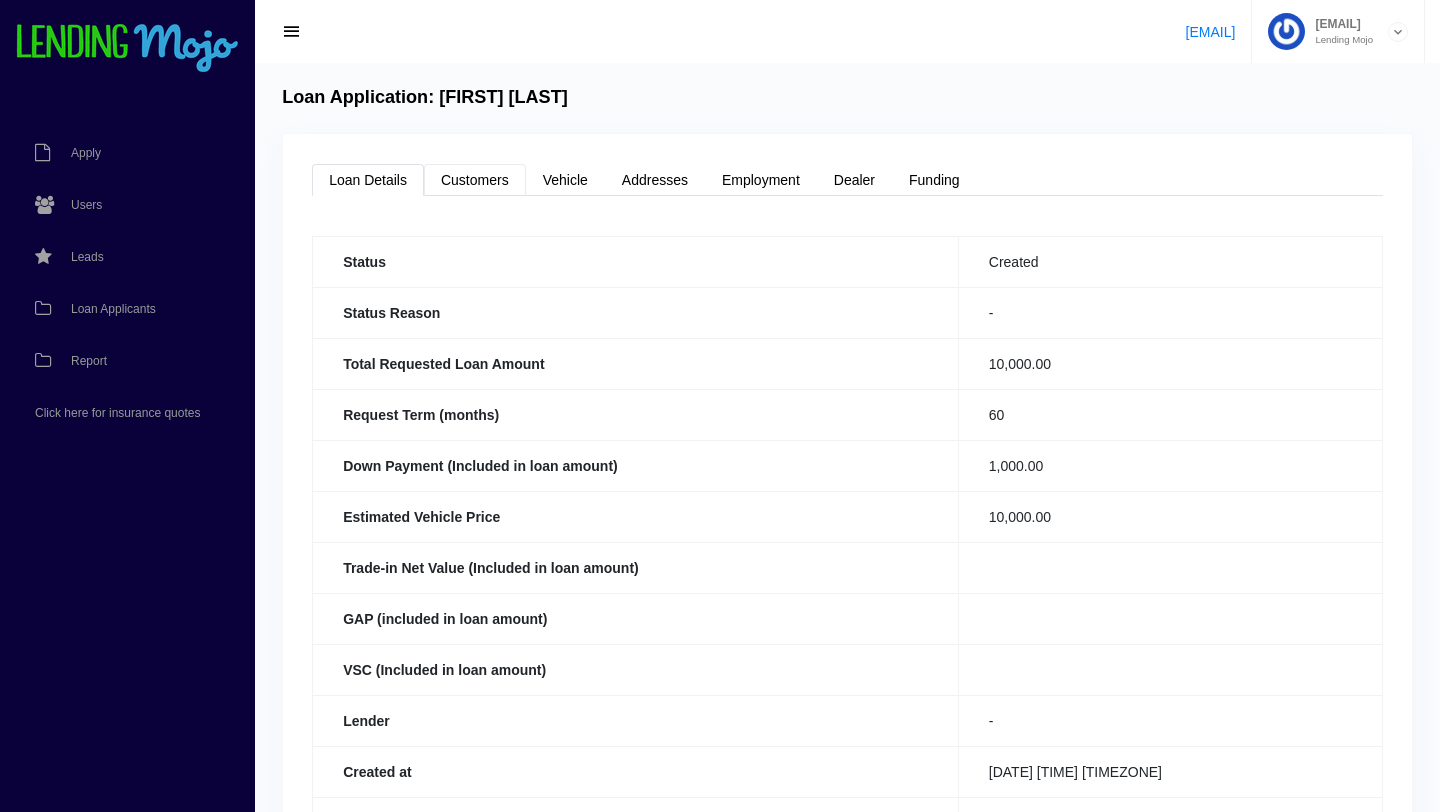 click on "Customers" at bounding box center (475, 180) 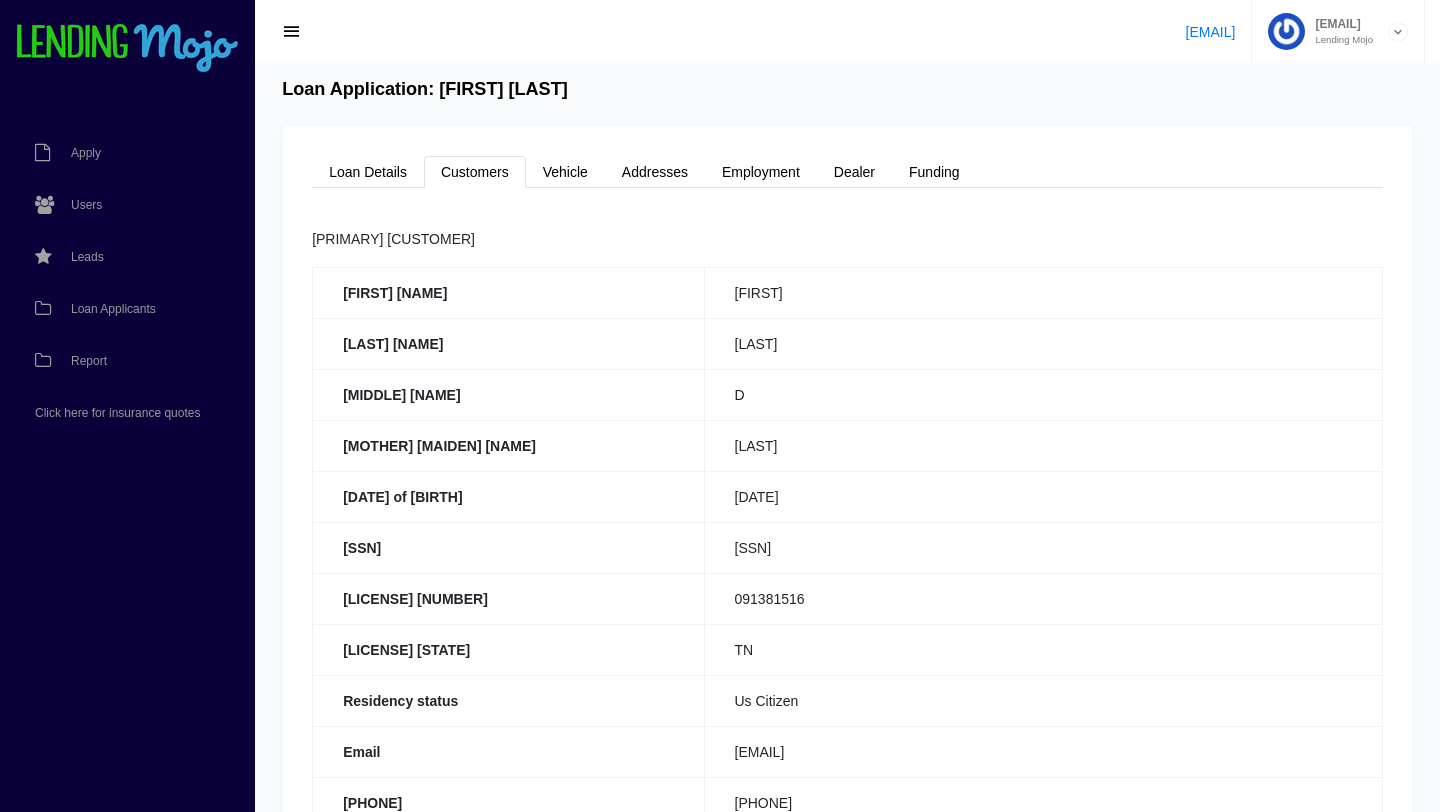 scroll, scrollTop: 0, scrollLeft: 0, axis: both 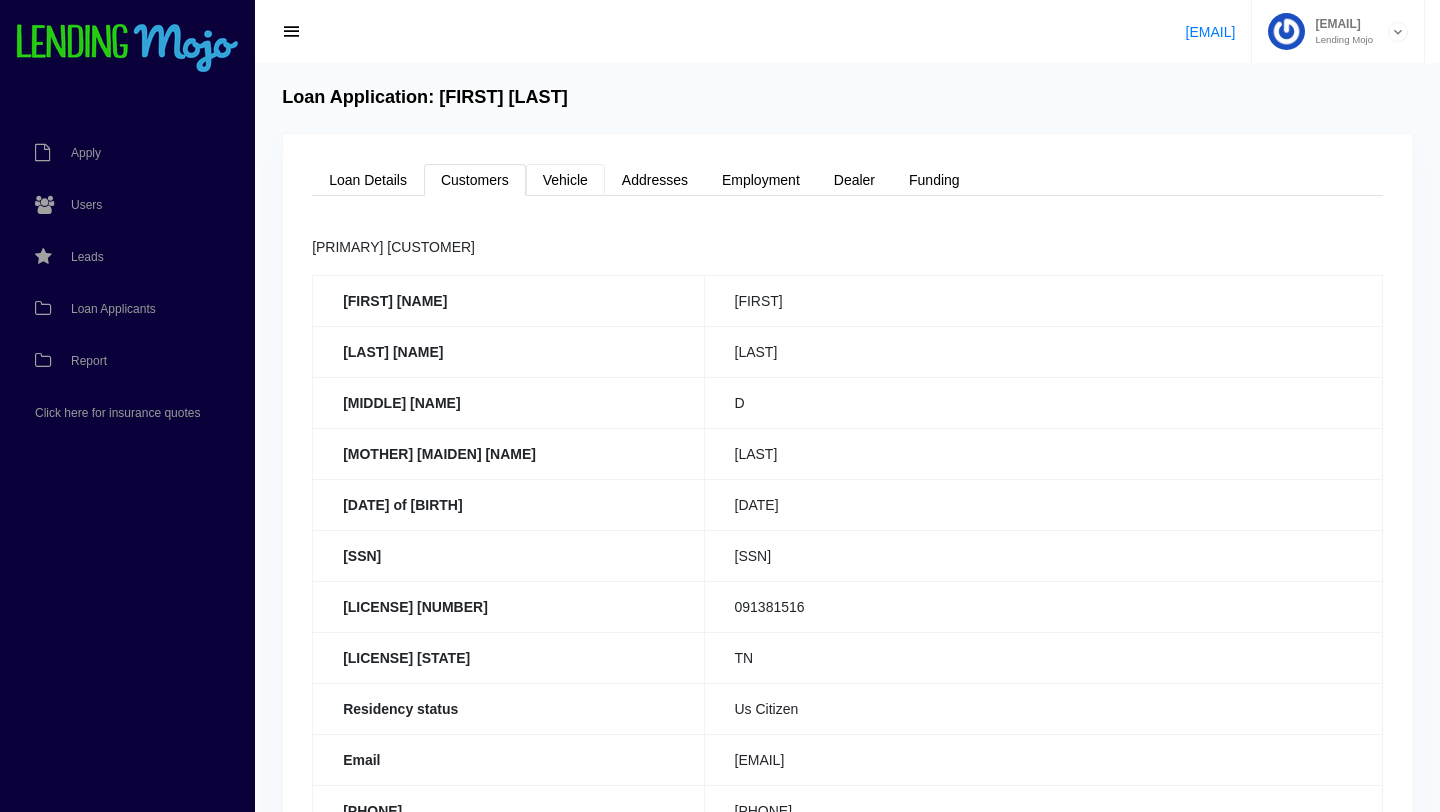click on "Vehicle" at bounding box center [565, 180] 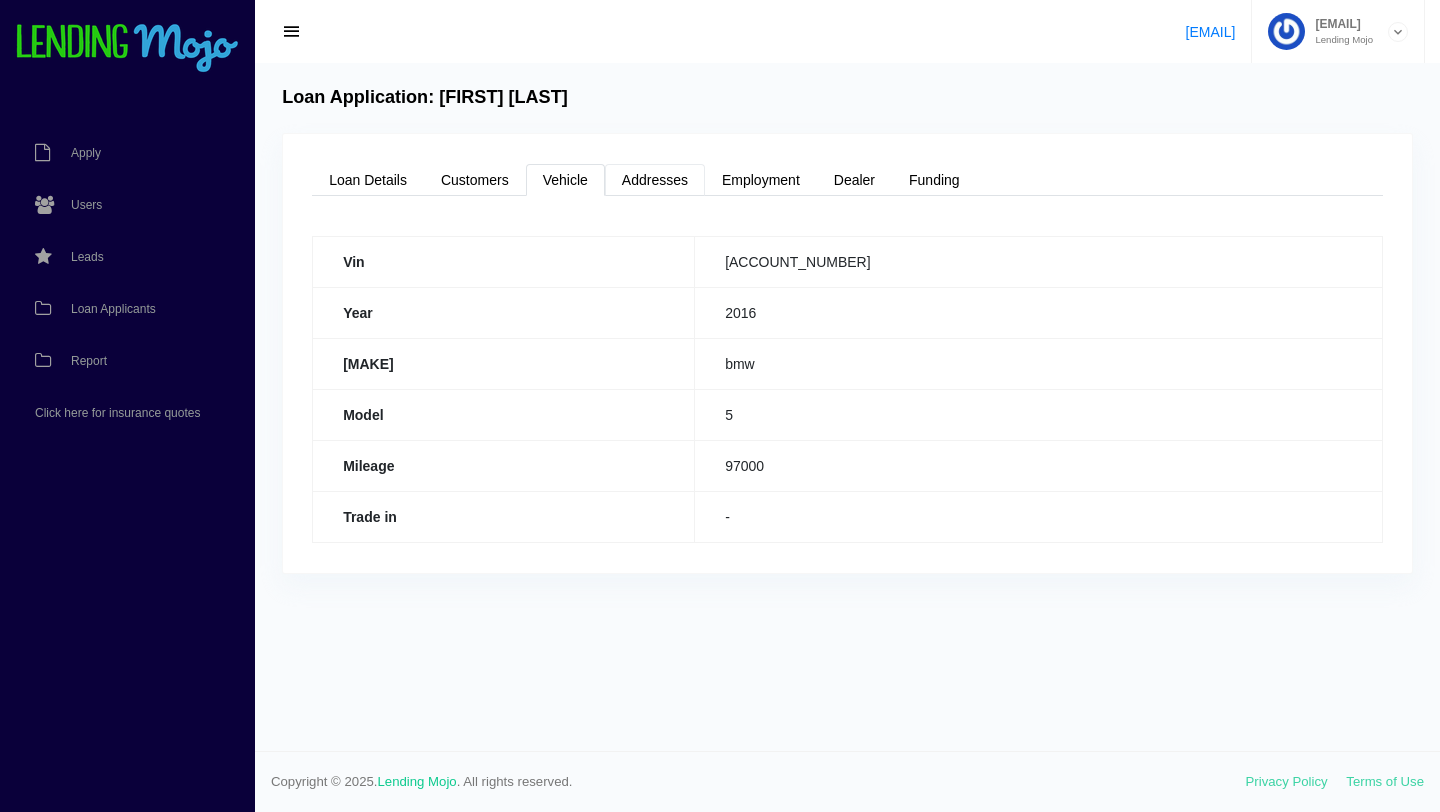 click on "Addresses" at bounding box center (655, 180) 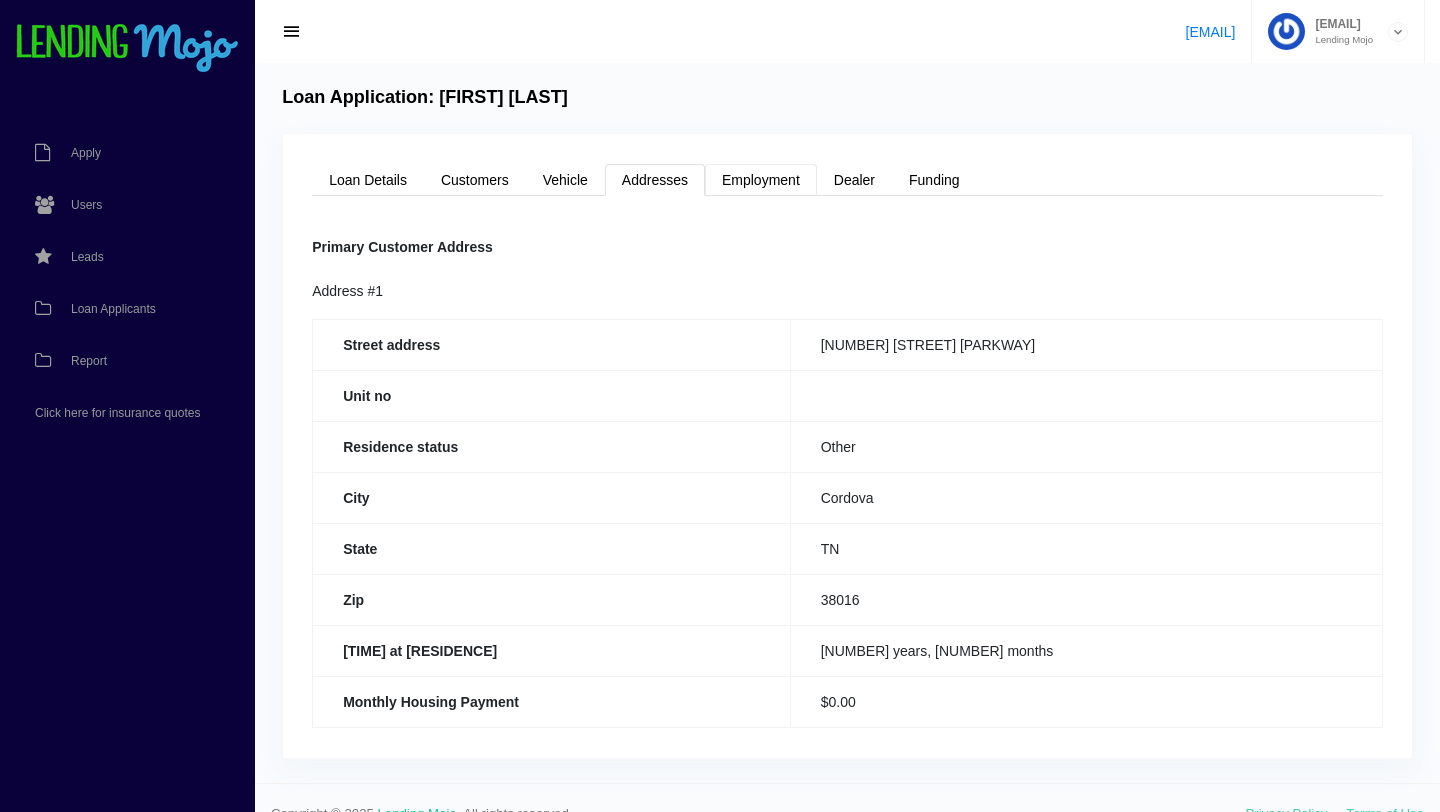 click on "Employment" at bounding box center [761, 180] 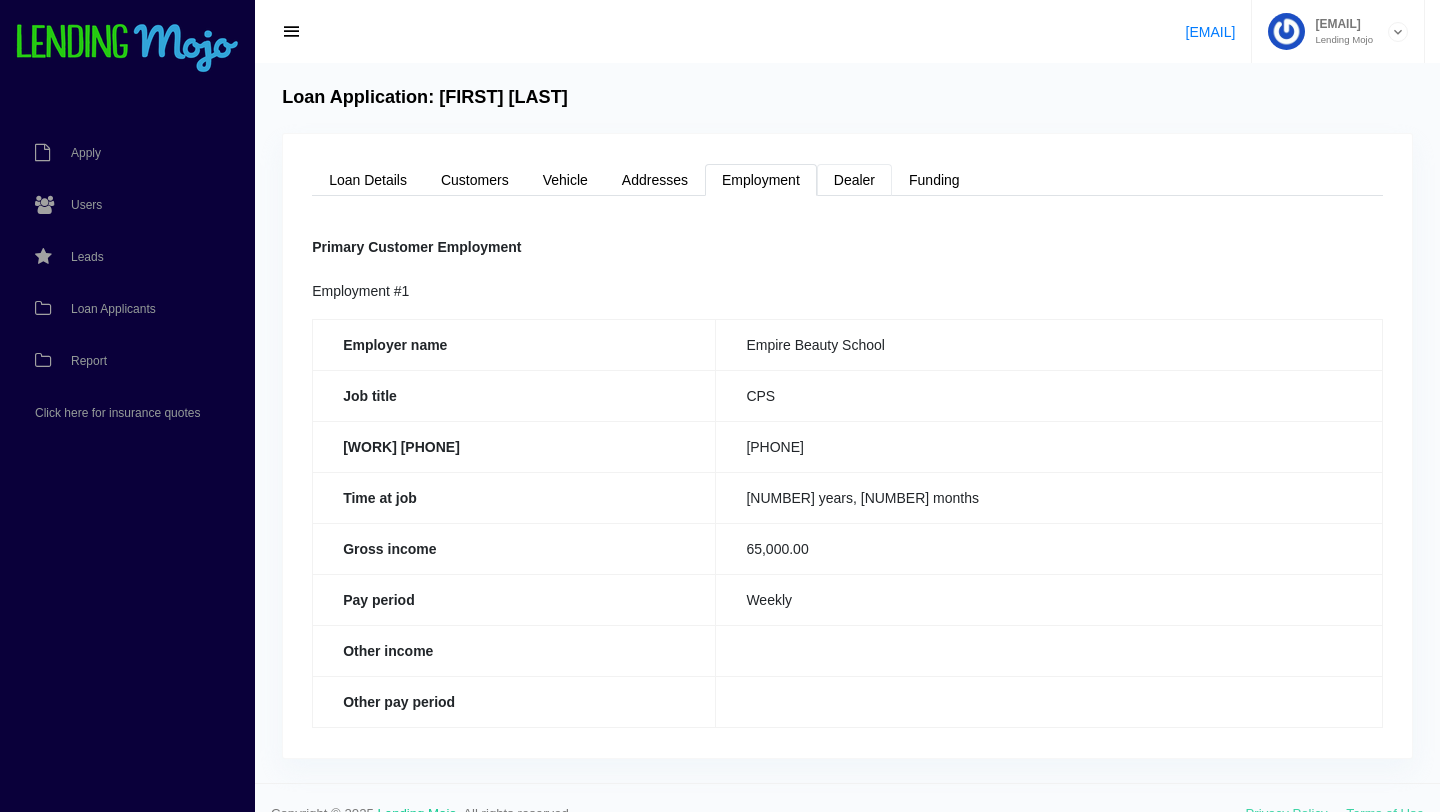 click on "Dealer" at bounding box center [854, 180] 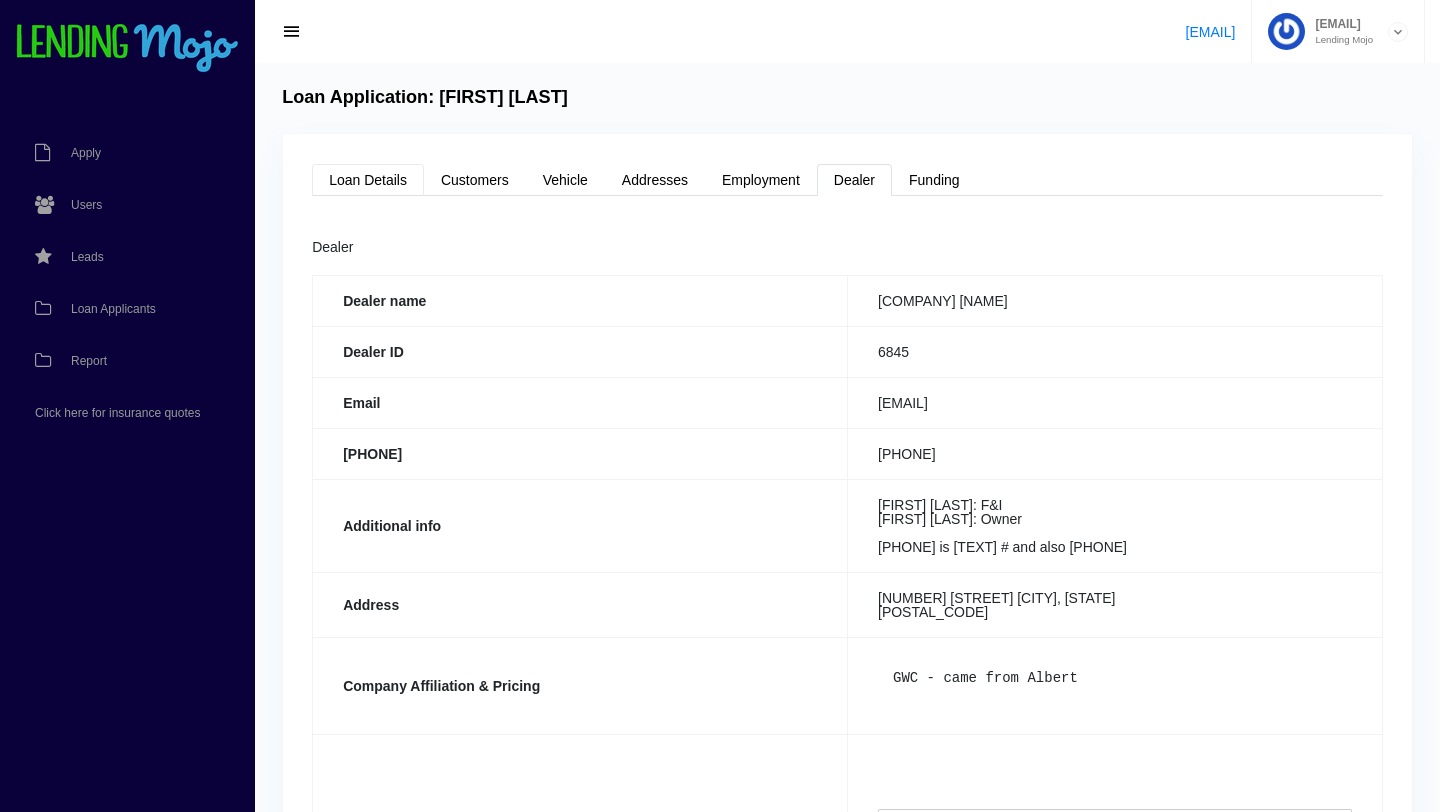 click on "Loan Details" at bounding box center (368, 180) 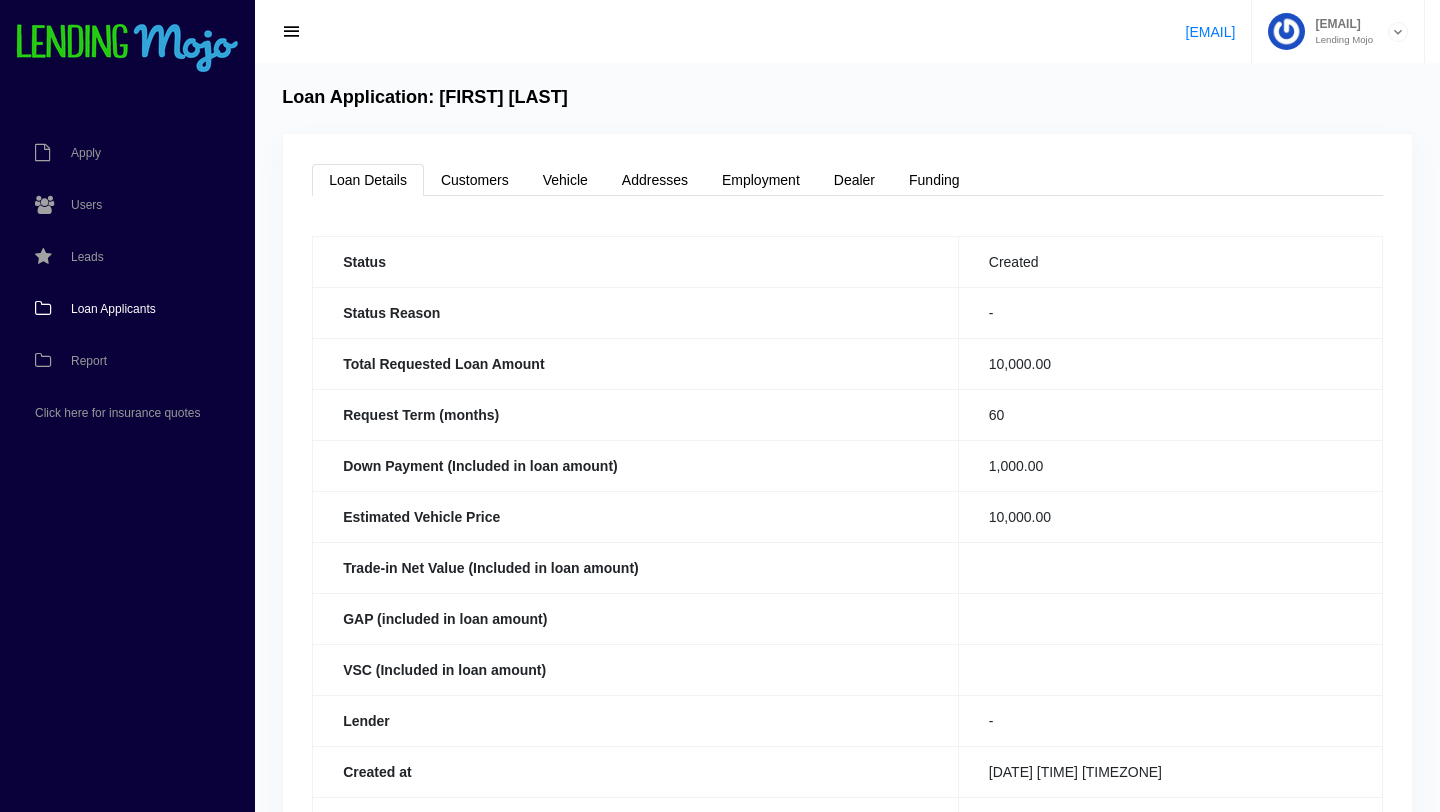 click on "Loan Applicants" at bounding box center (113, 309) 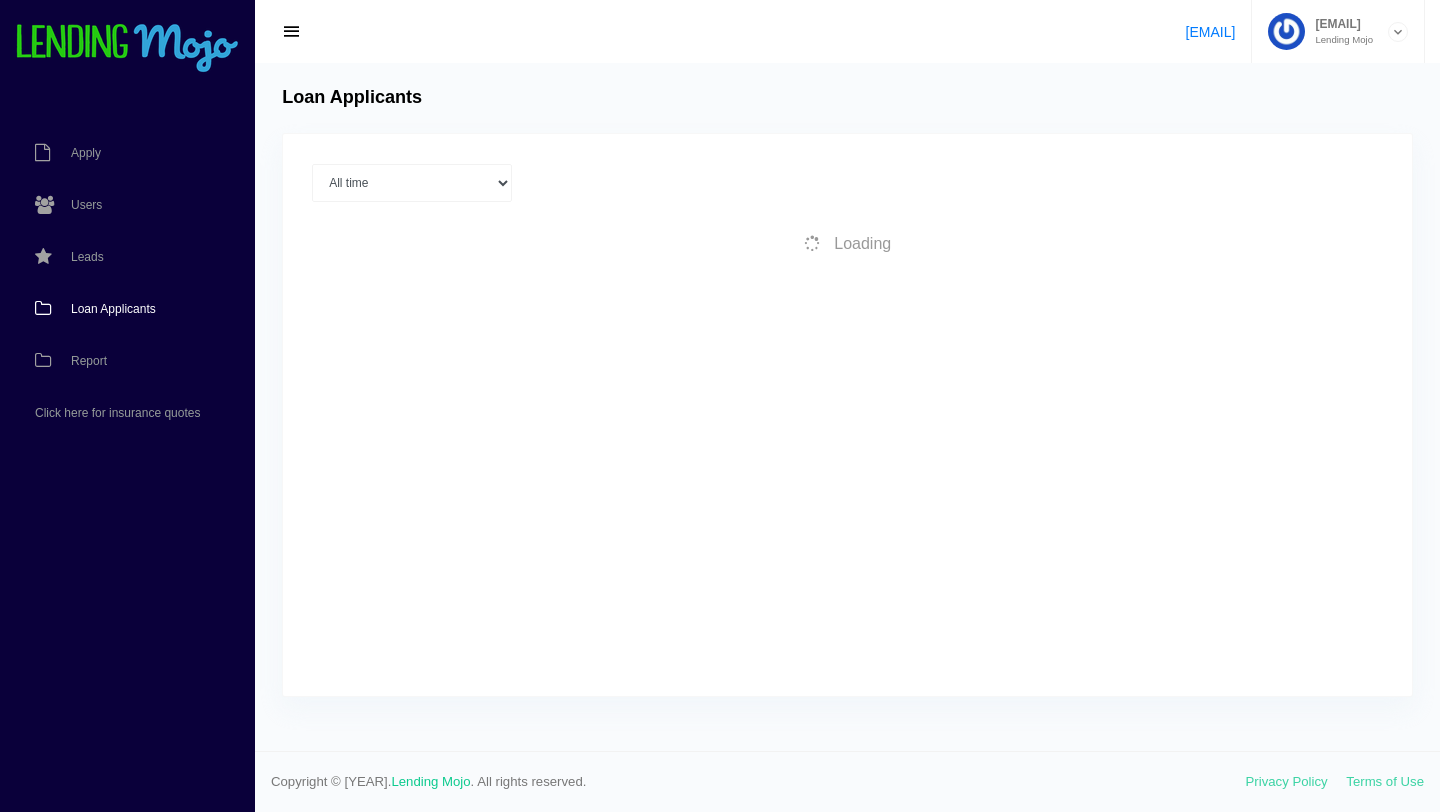 scroll, scrollTop: 0, scrollLeft: 0, axis: both 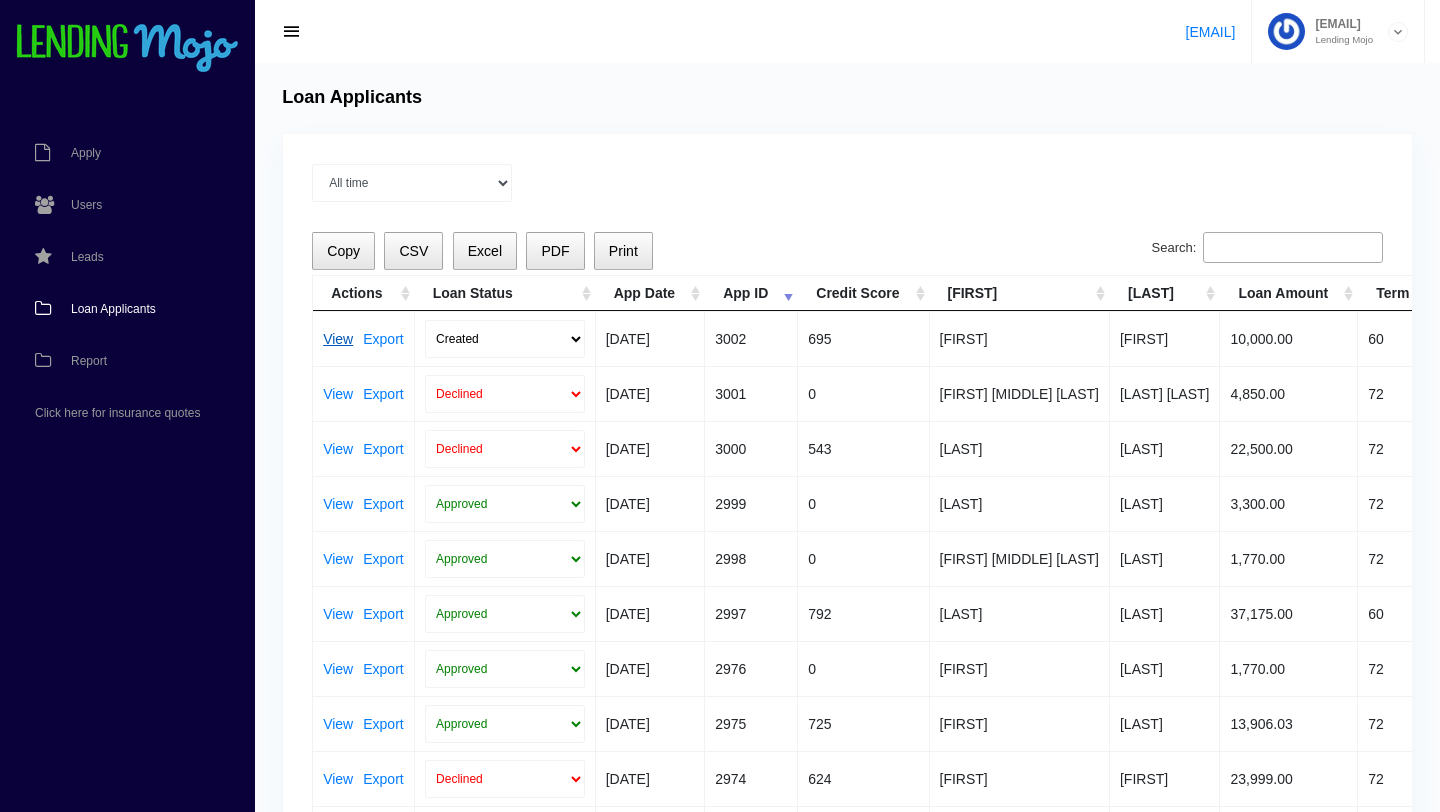 click on "View" at bounding box center (338, 339) 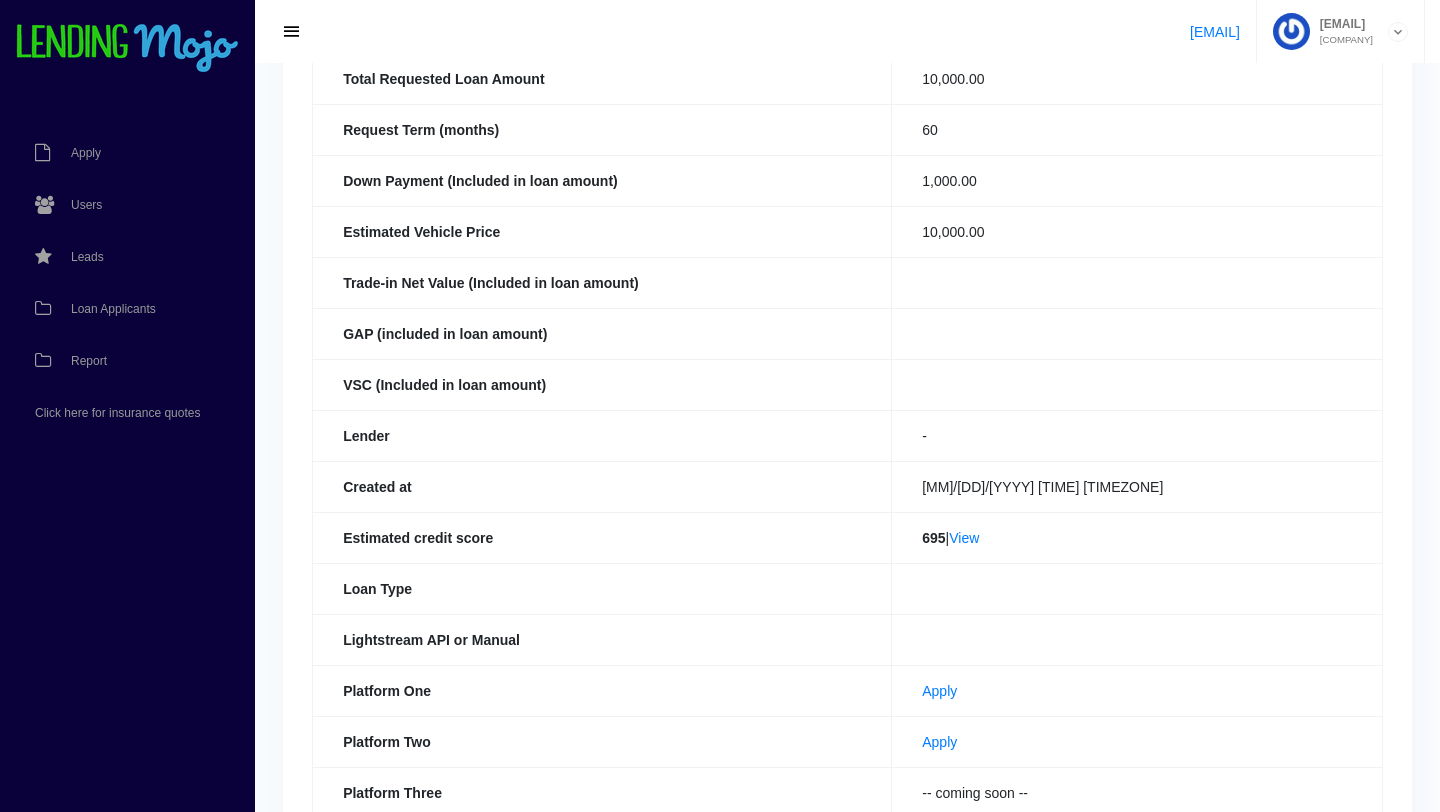scroll, scrollTop: 0, scrollLeft: 0, axis: both 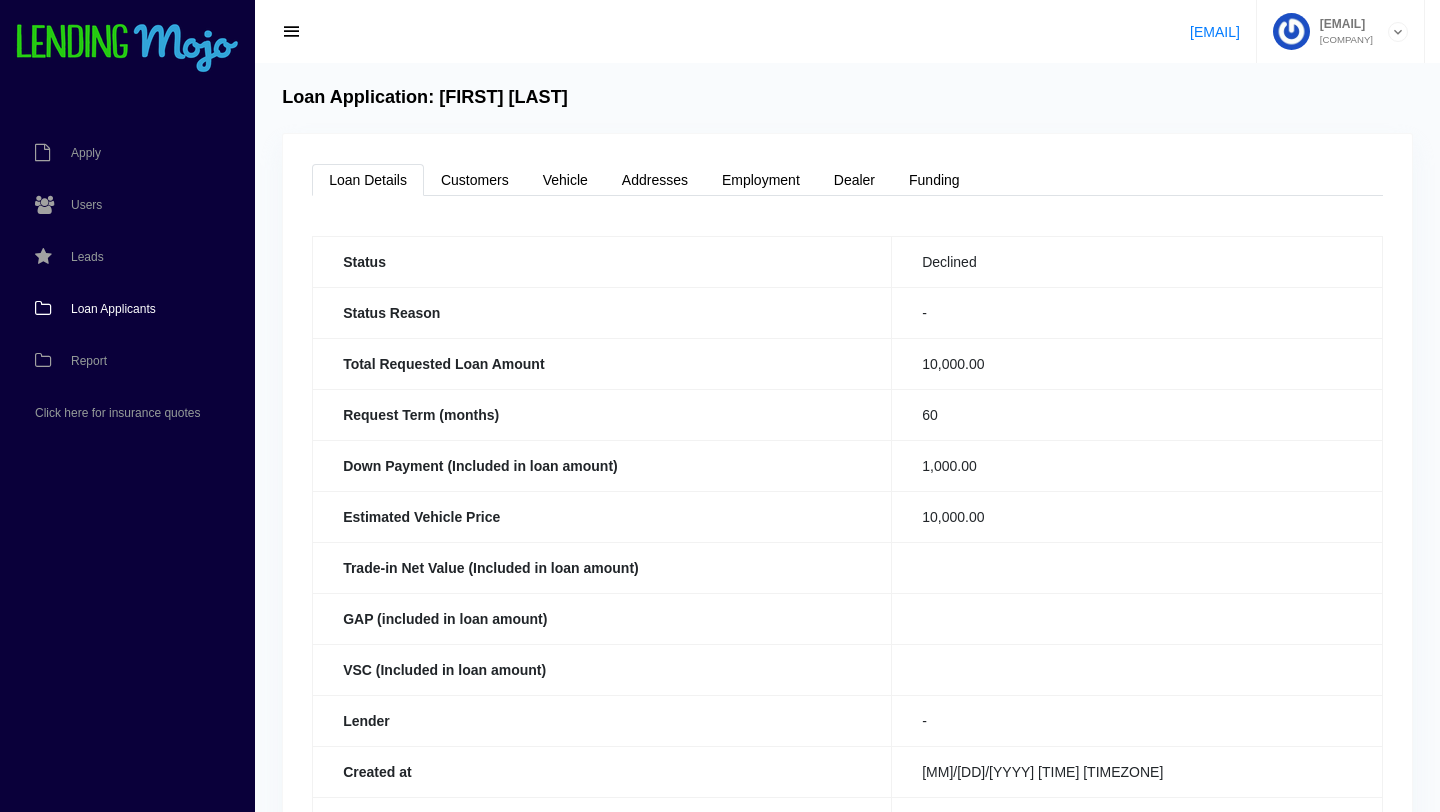 click on "Loan Applicants" at bounding box center [113, 309] 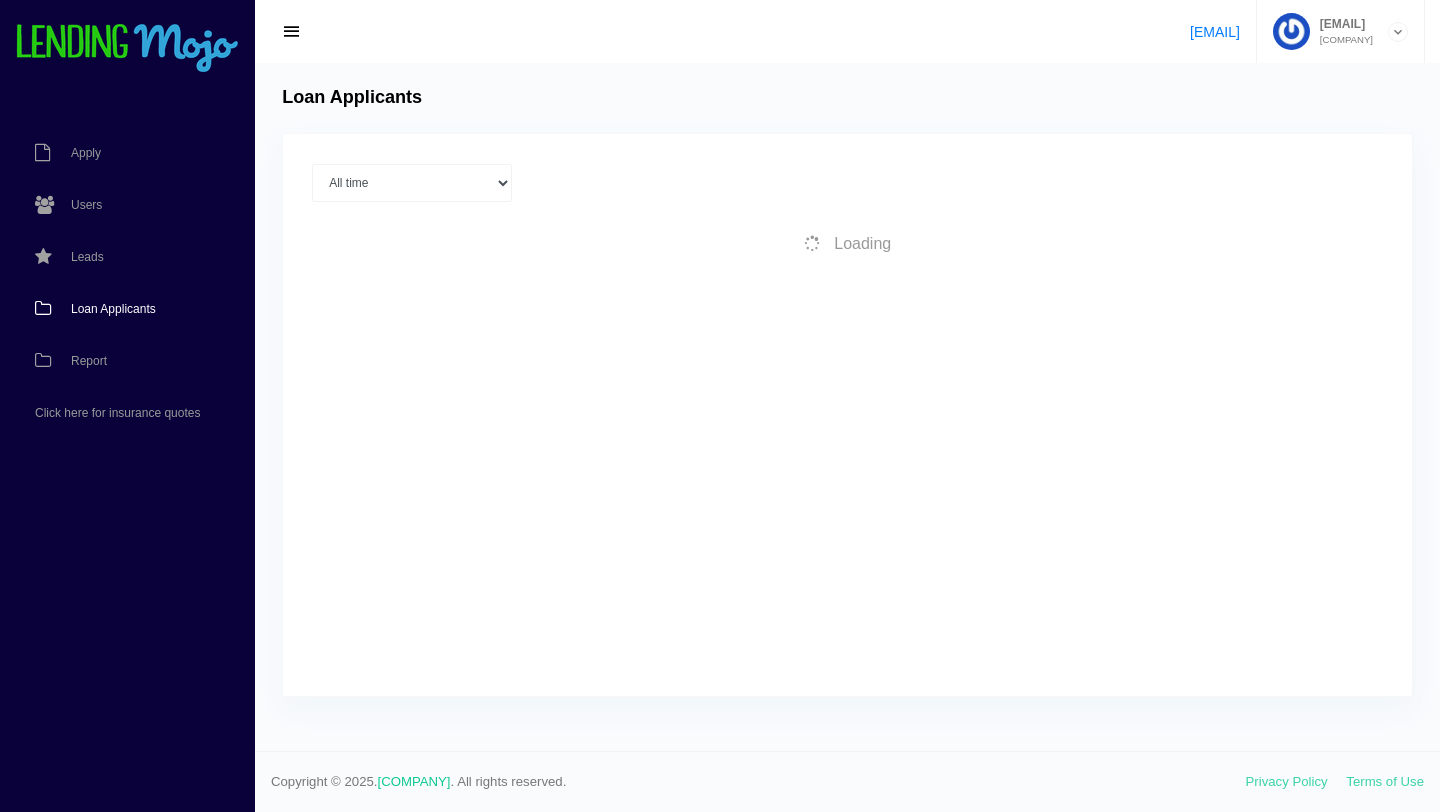 scroll, scrollTop: 0, scrollLeft: 0, axis: both 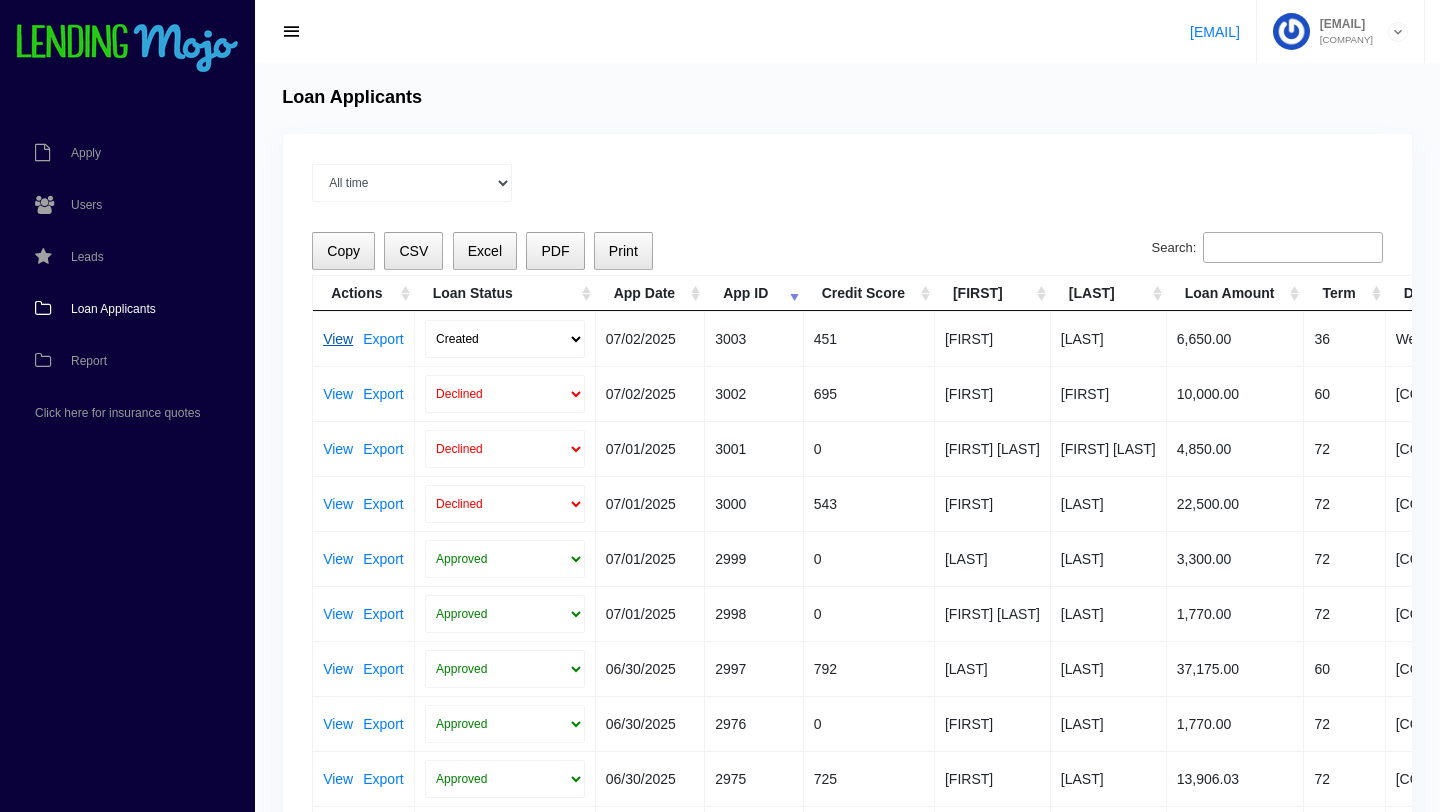 click on "View" at bounding box center (338, 339) 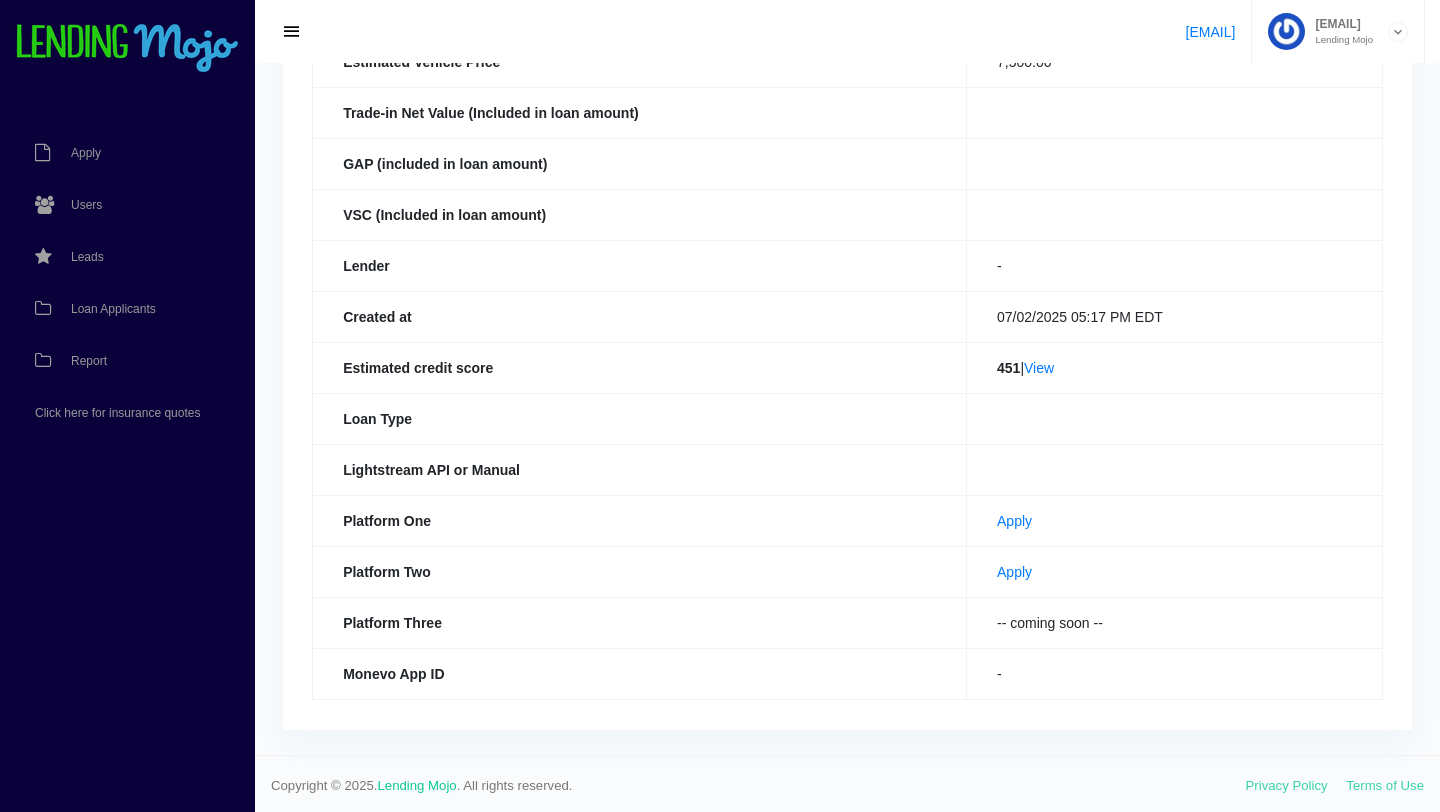 scroll, scrollTop: 458, scrollLeft: 0, axis: vertical 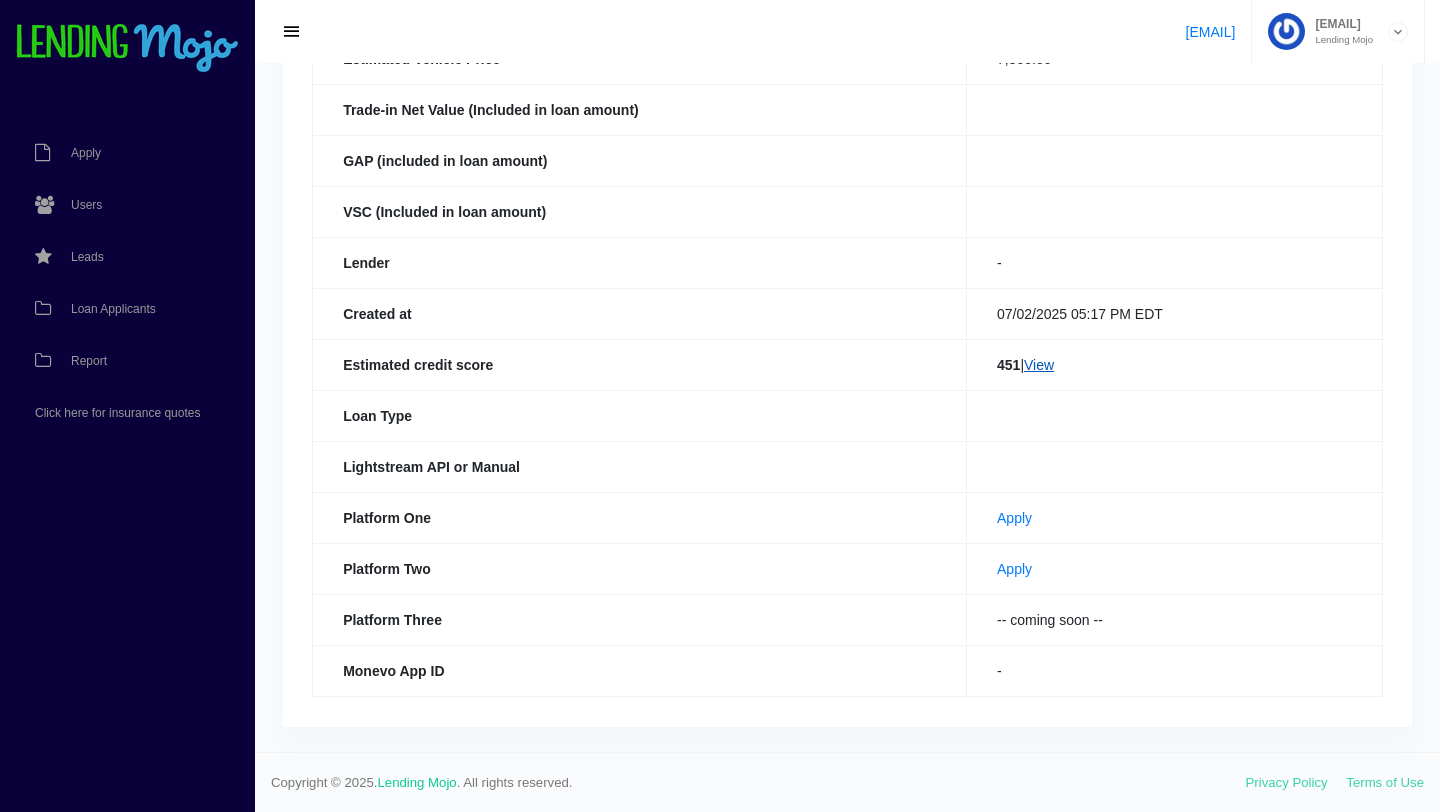 click on "View" at bounding box center (1039, 365) 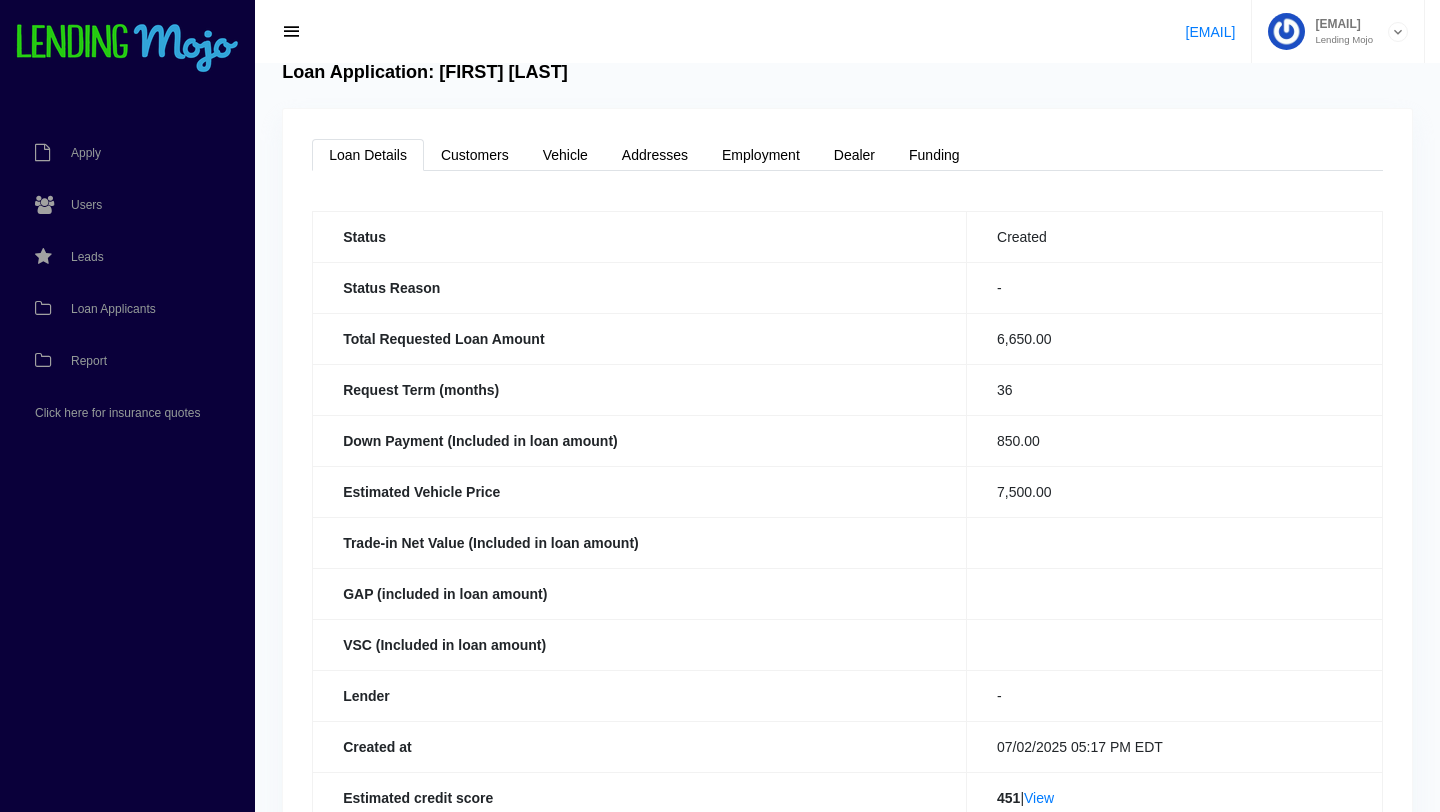 scroll, scrollTop: 8, scrollLeft: 0, axis: vertical 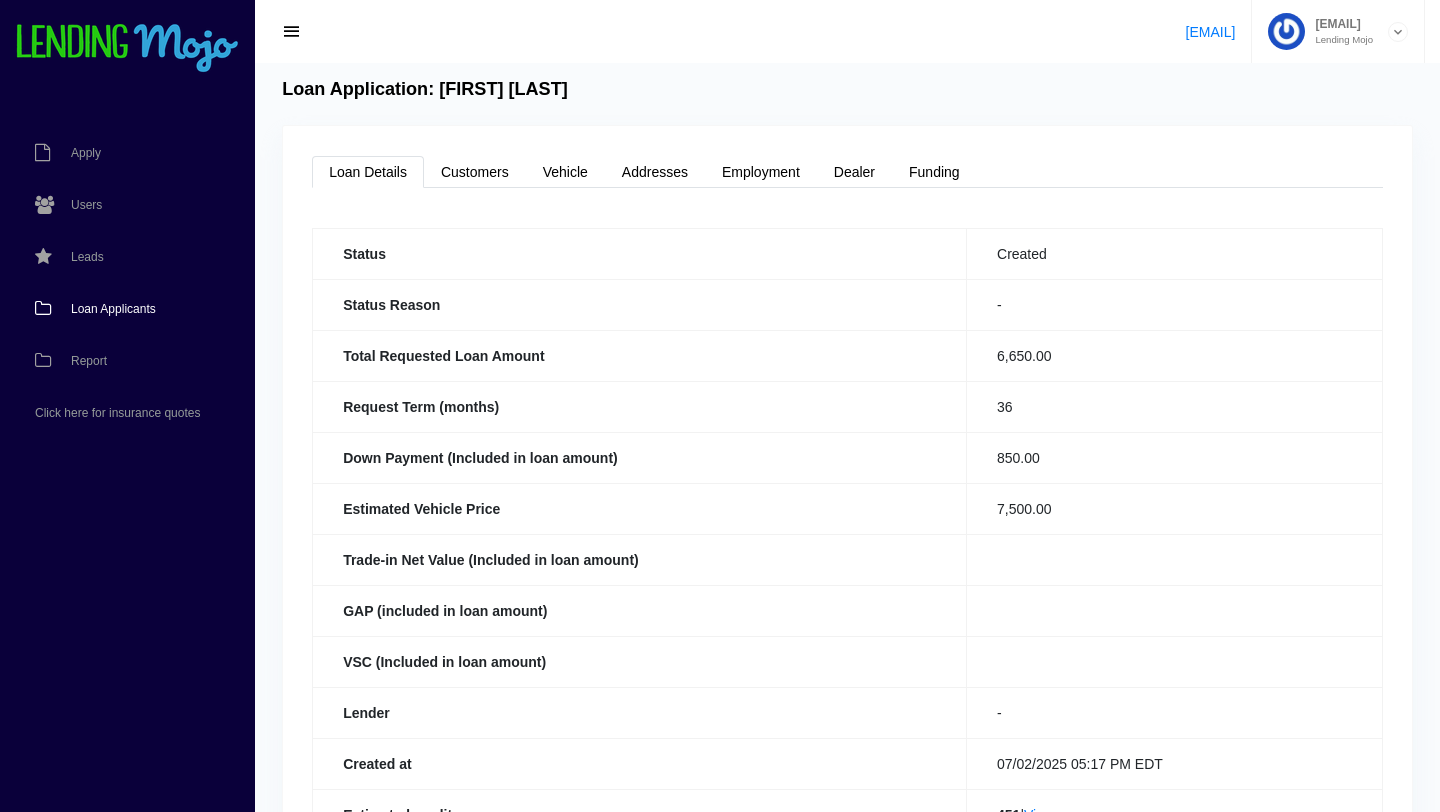 click on "Loan Applicants" at bounding box center [113, 309] 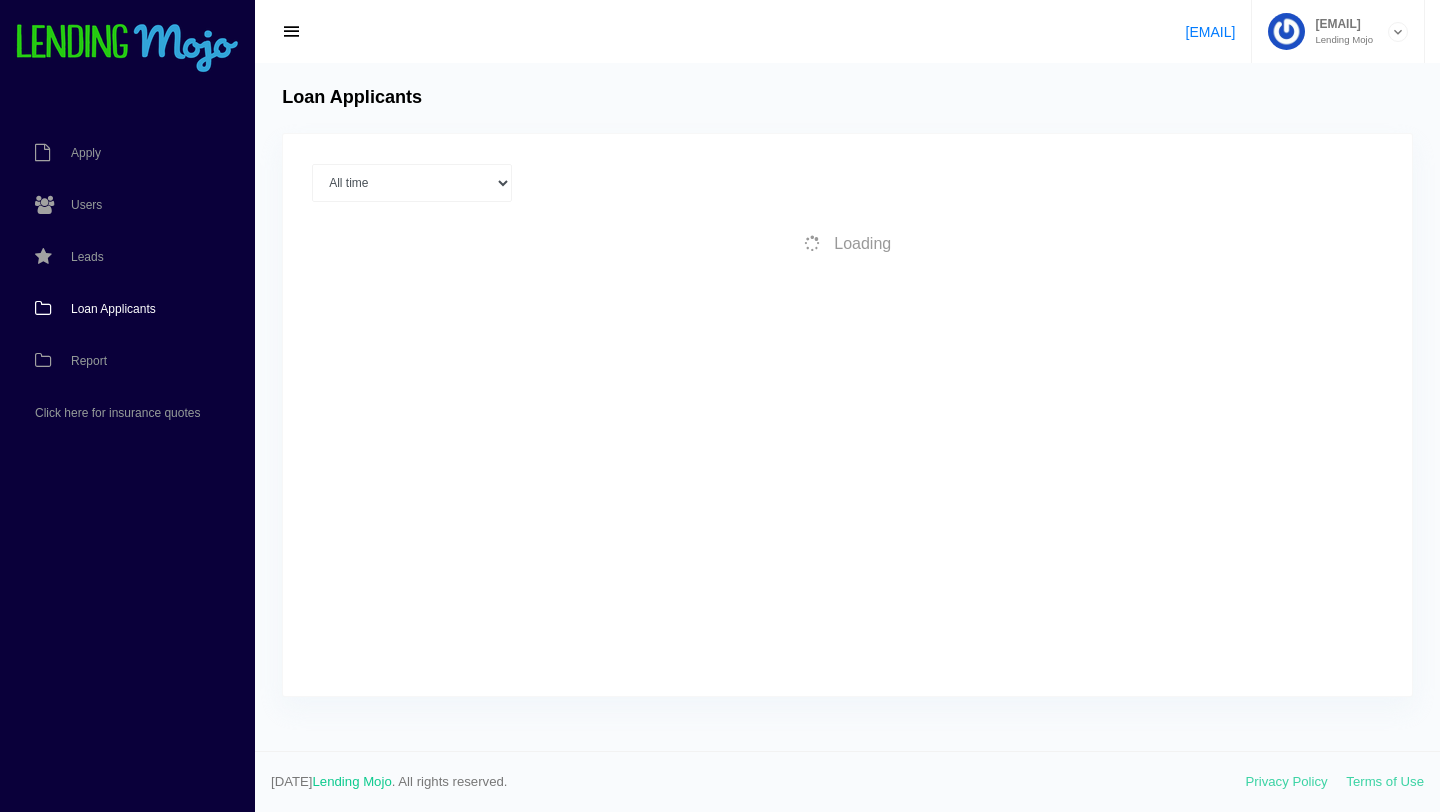 scroll, scrollTop: 0, scrollLeft: 0, axis: both 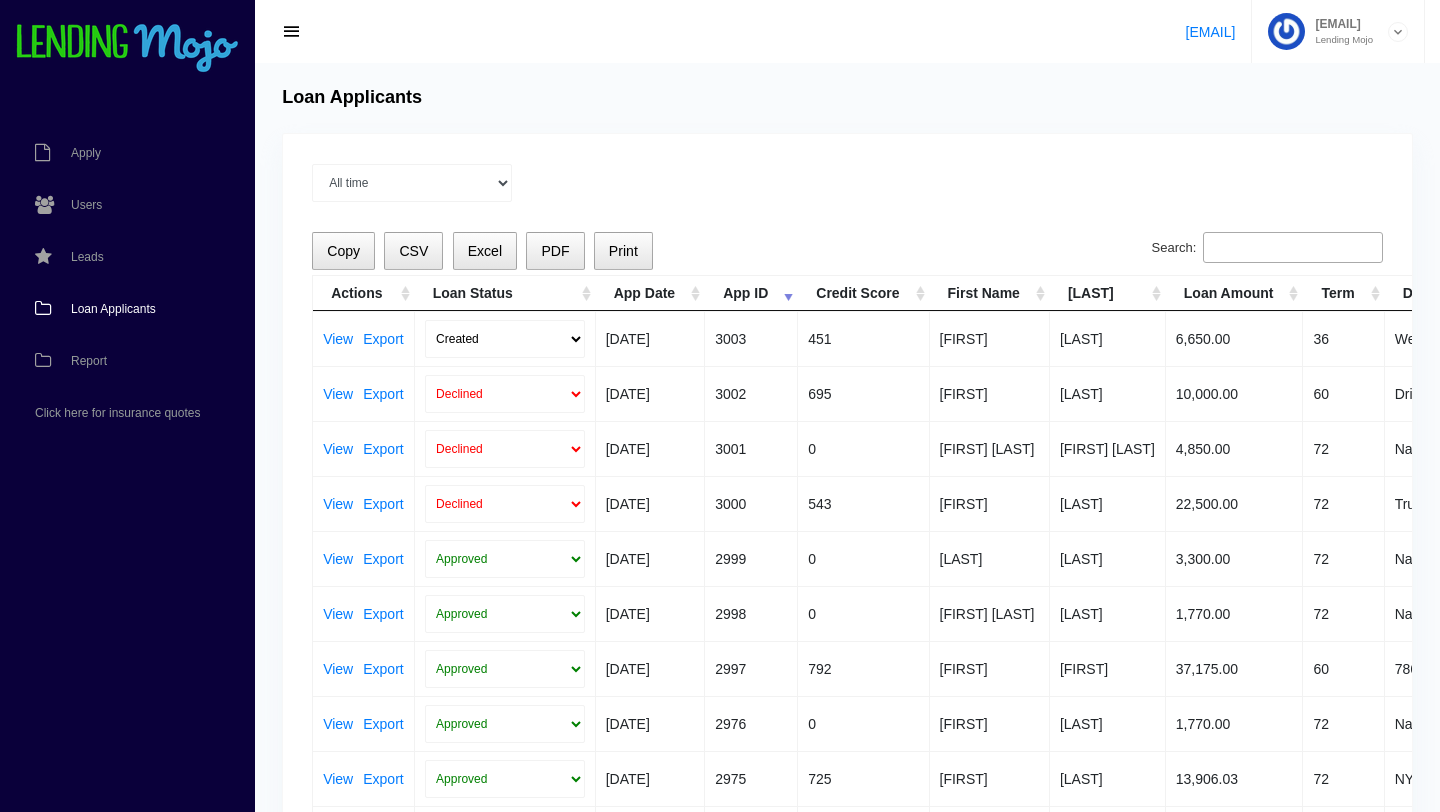 click on "Loan Applicants" at bounding box center [113, 309] 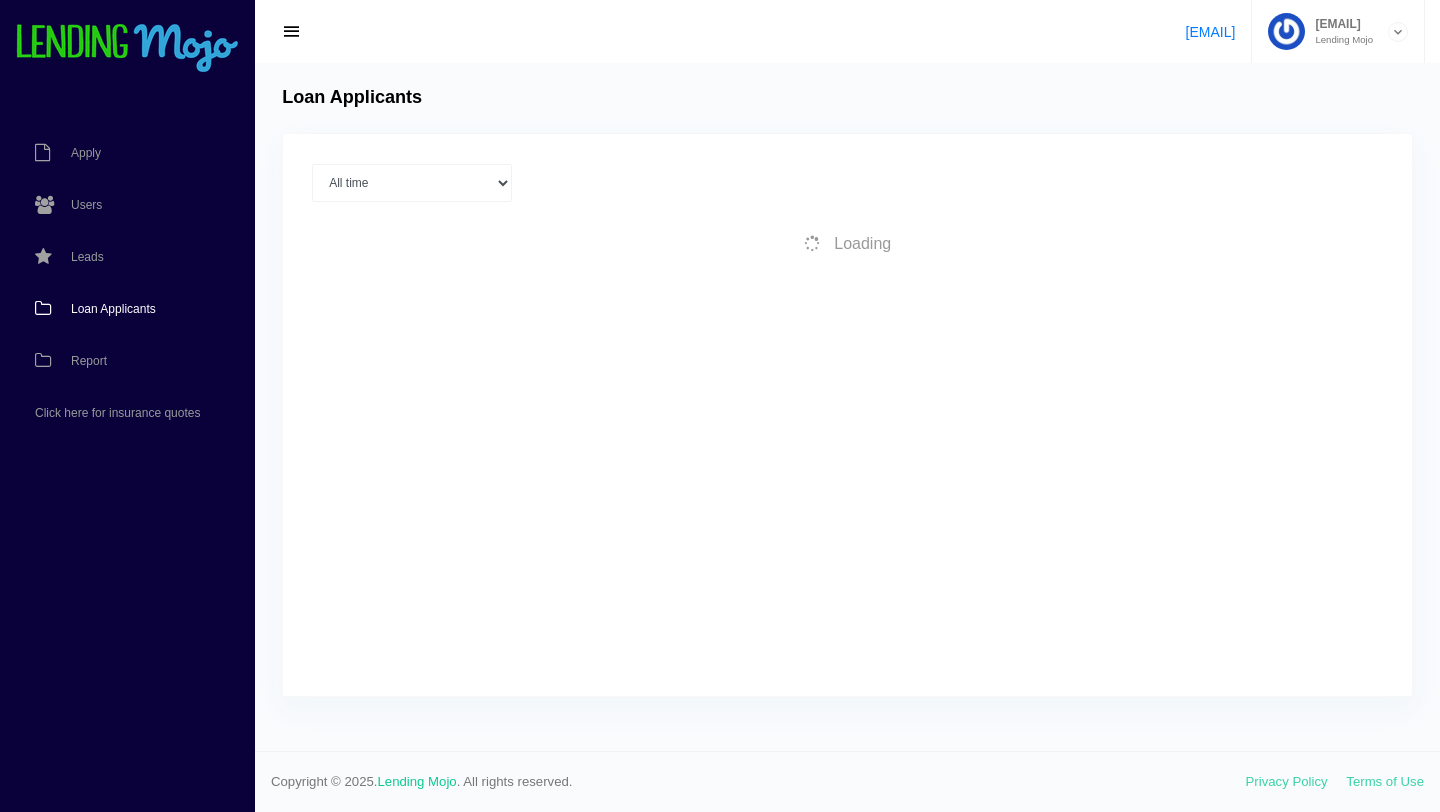 scroll, scrollTop: 0, scrollLeft: 0, axis: both 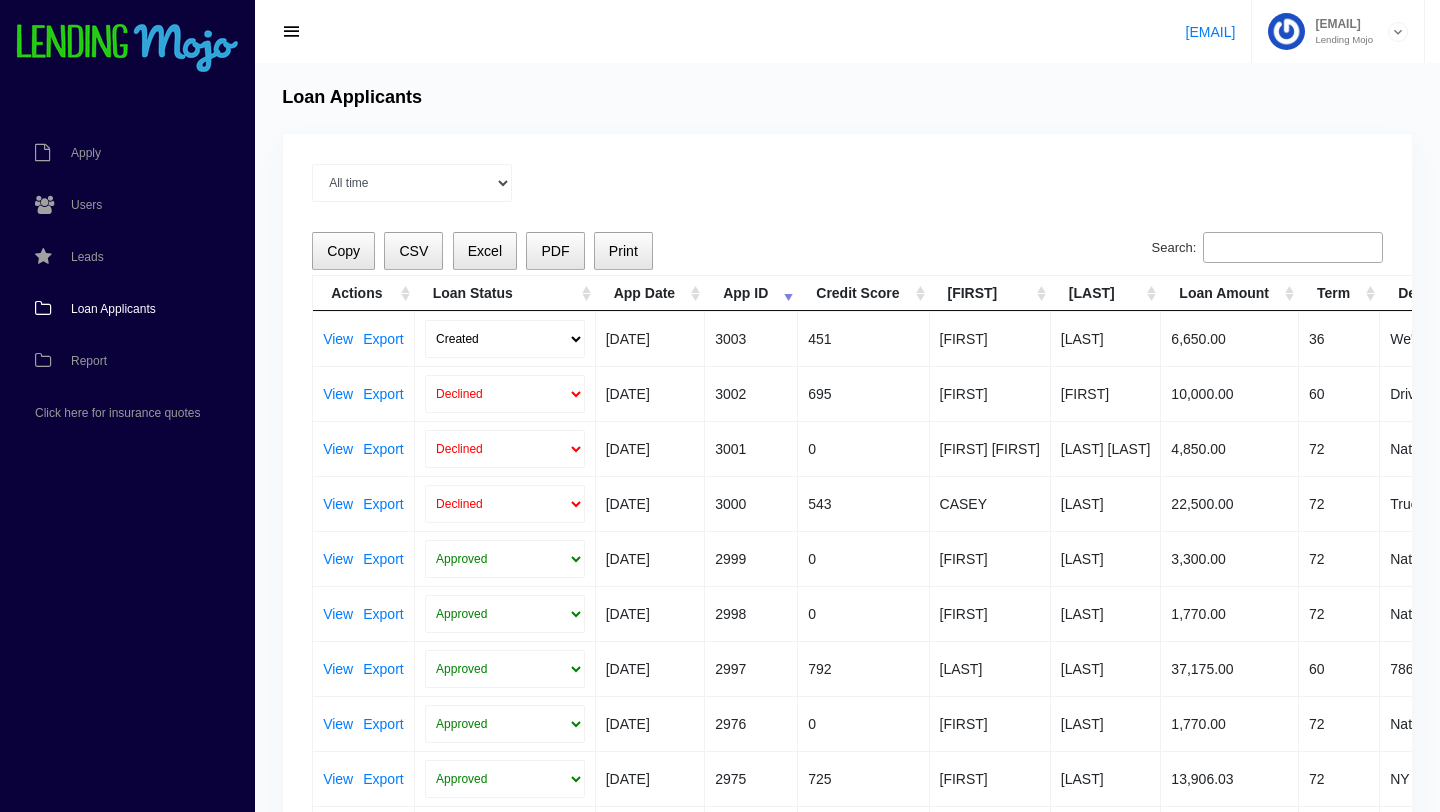 click on "Loan Applicants" at bounding box center [113, 309] 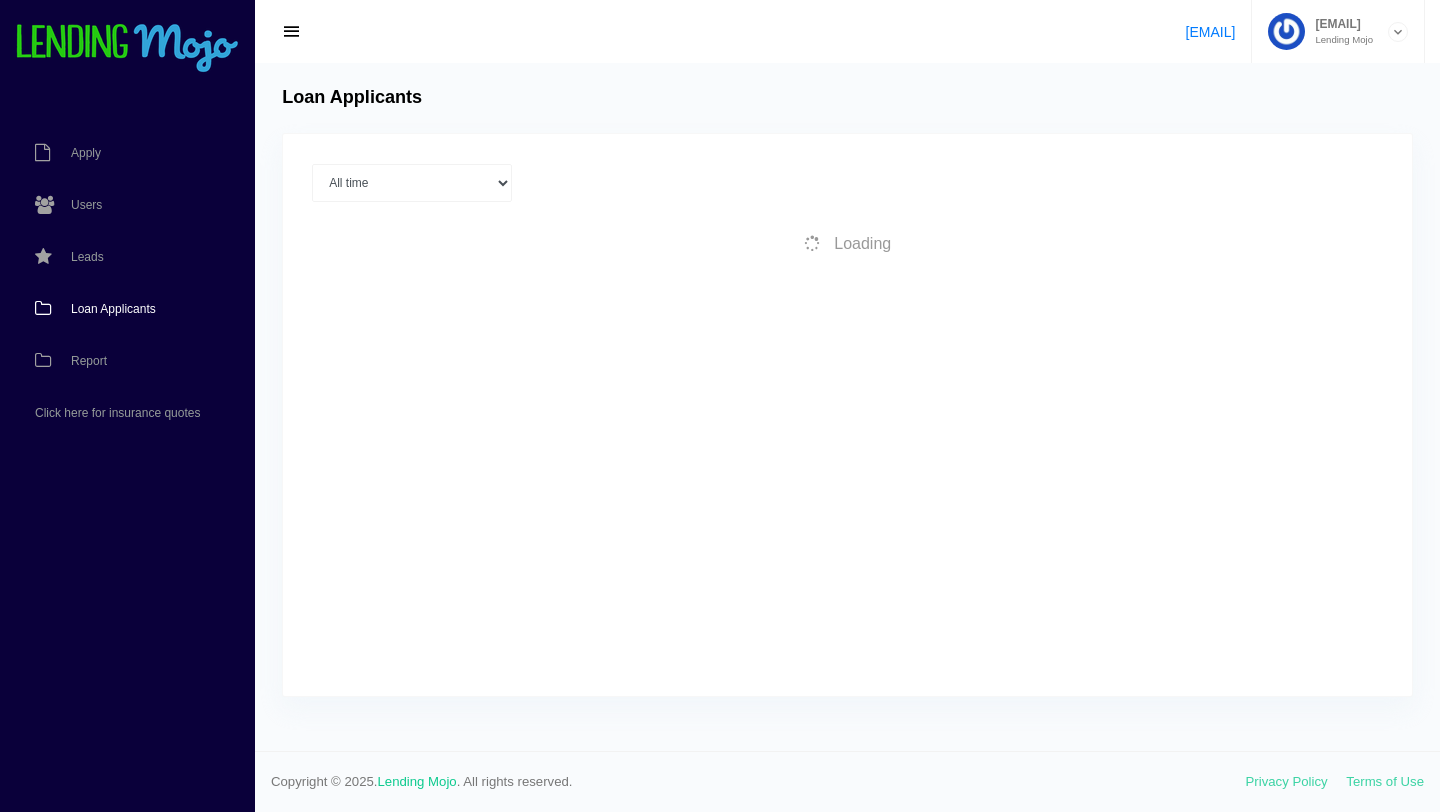 scroll, scrollTop: 0, scrollLeft: 0, axis: both 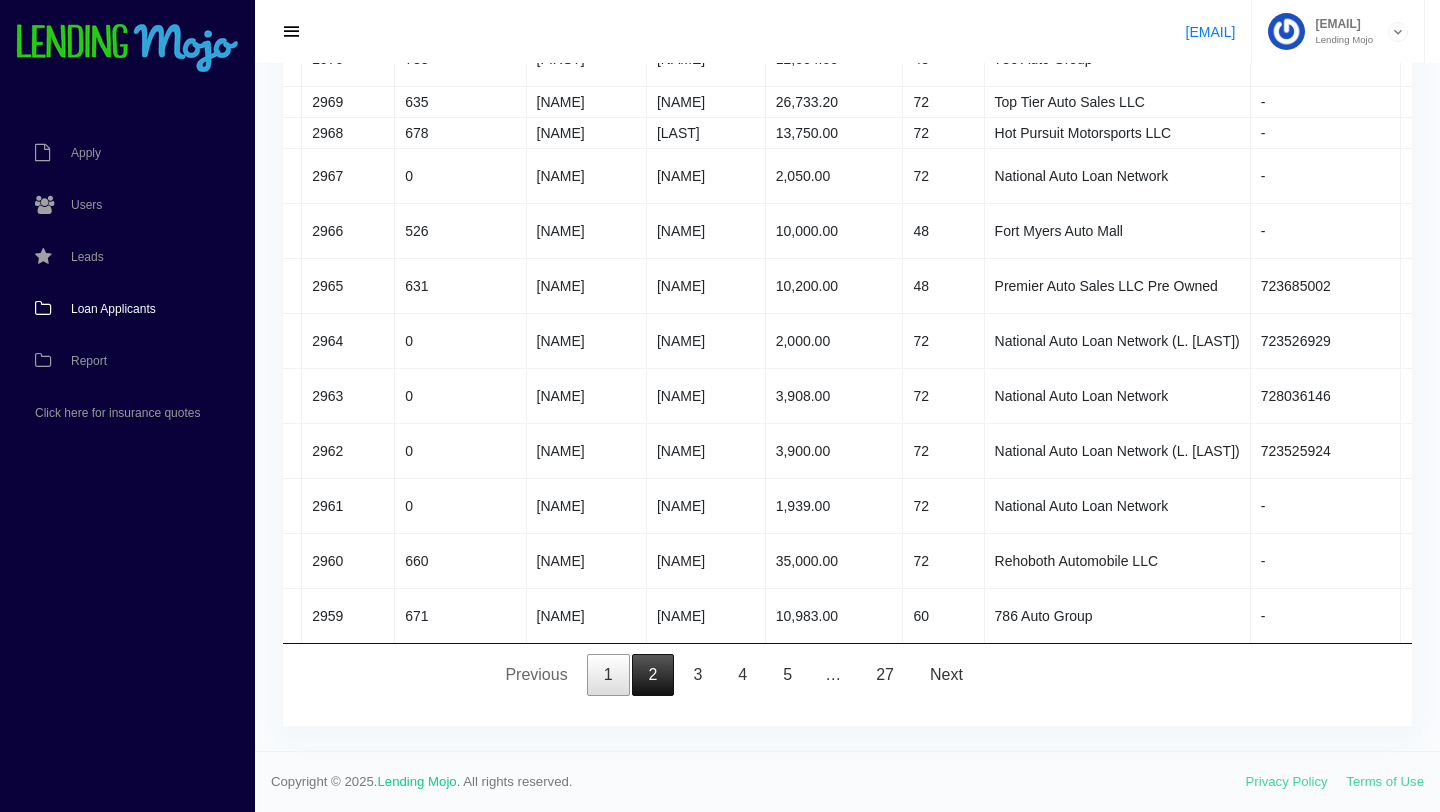 click on "2" at bounding box center [653, 675] 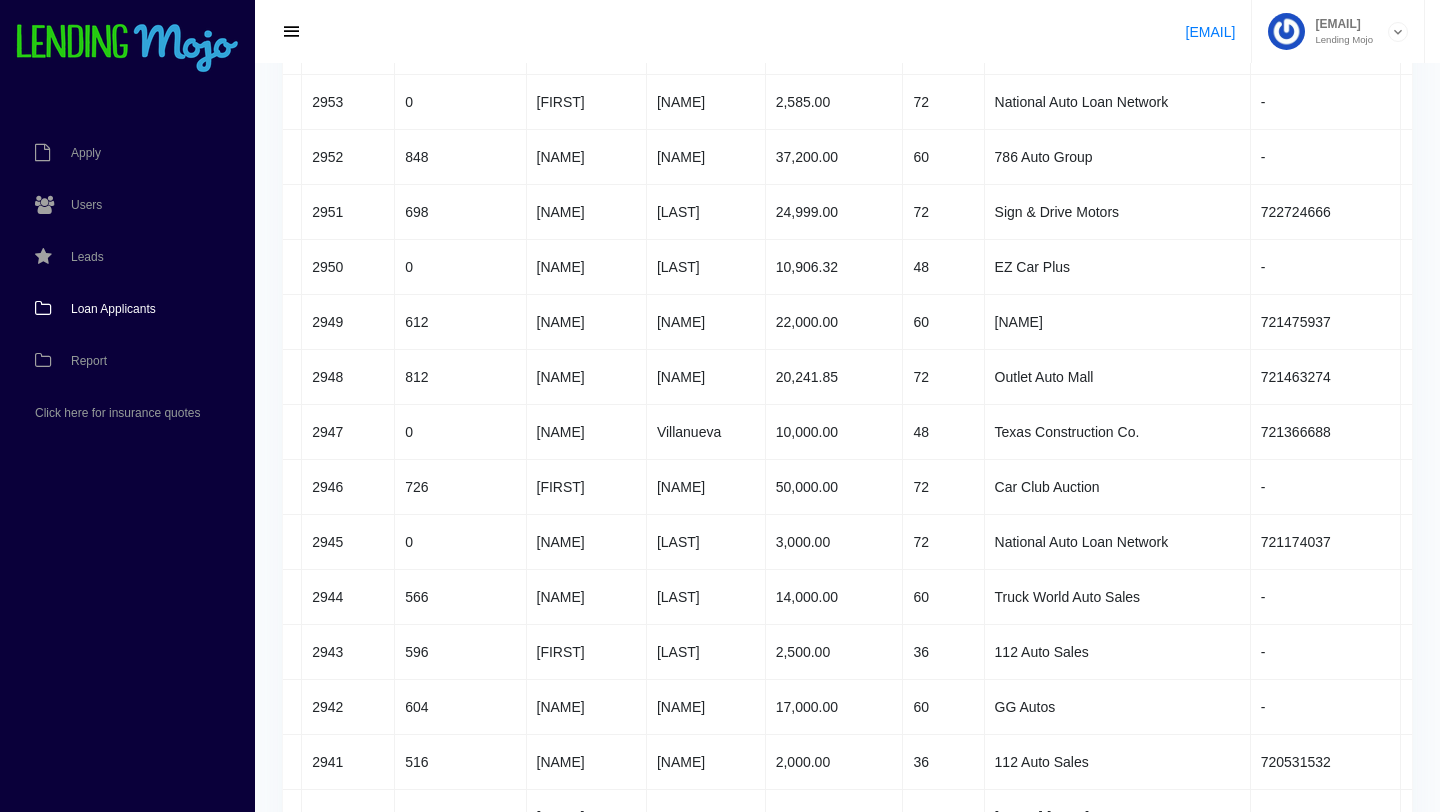 scroll, scrollTop: 1043, scrollLeft: 0, axis: vertical 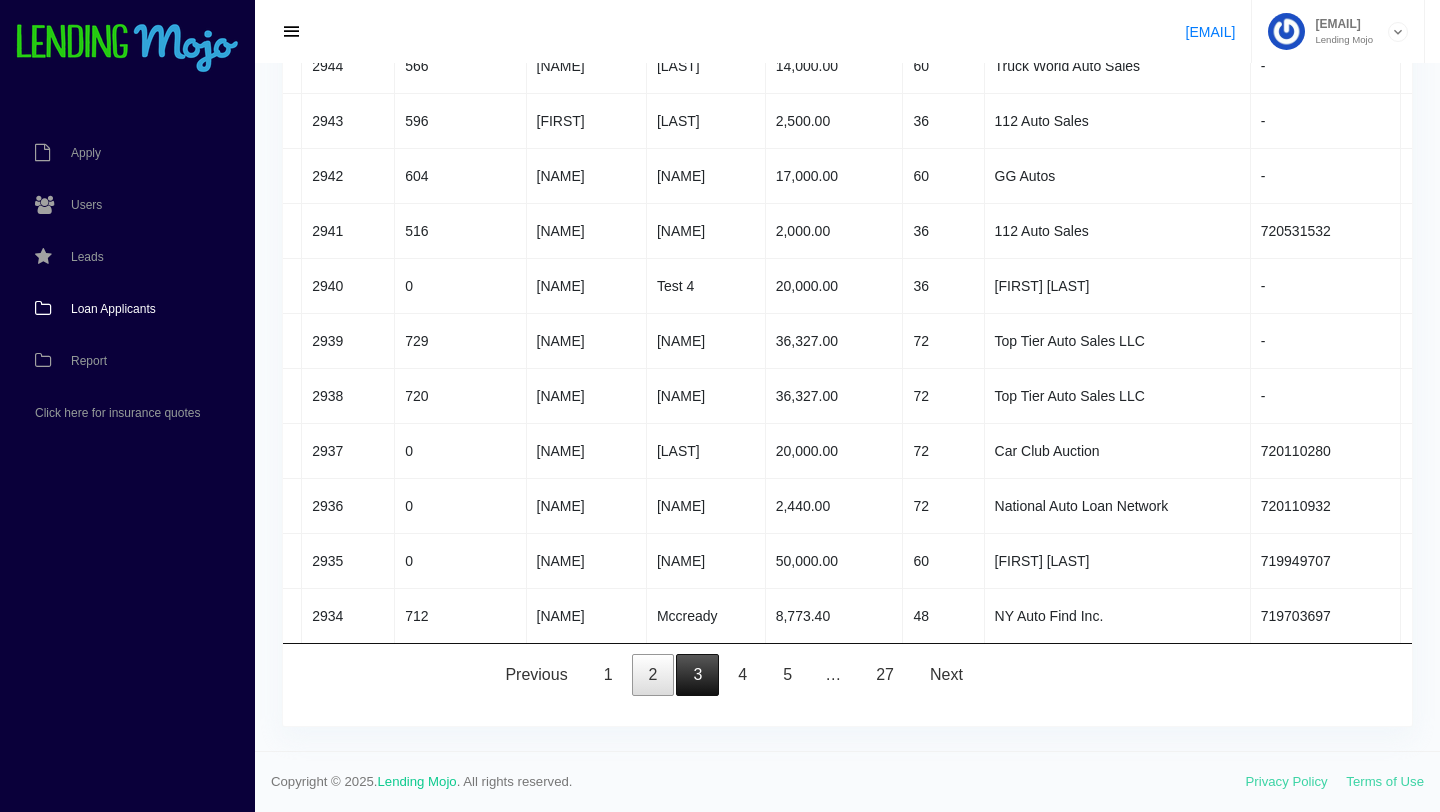 click on "3" at bounding box center [697, 675] 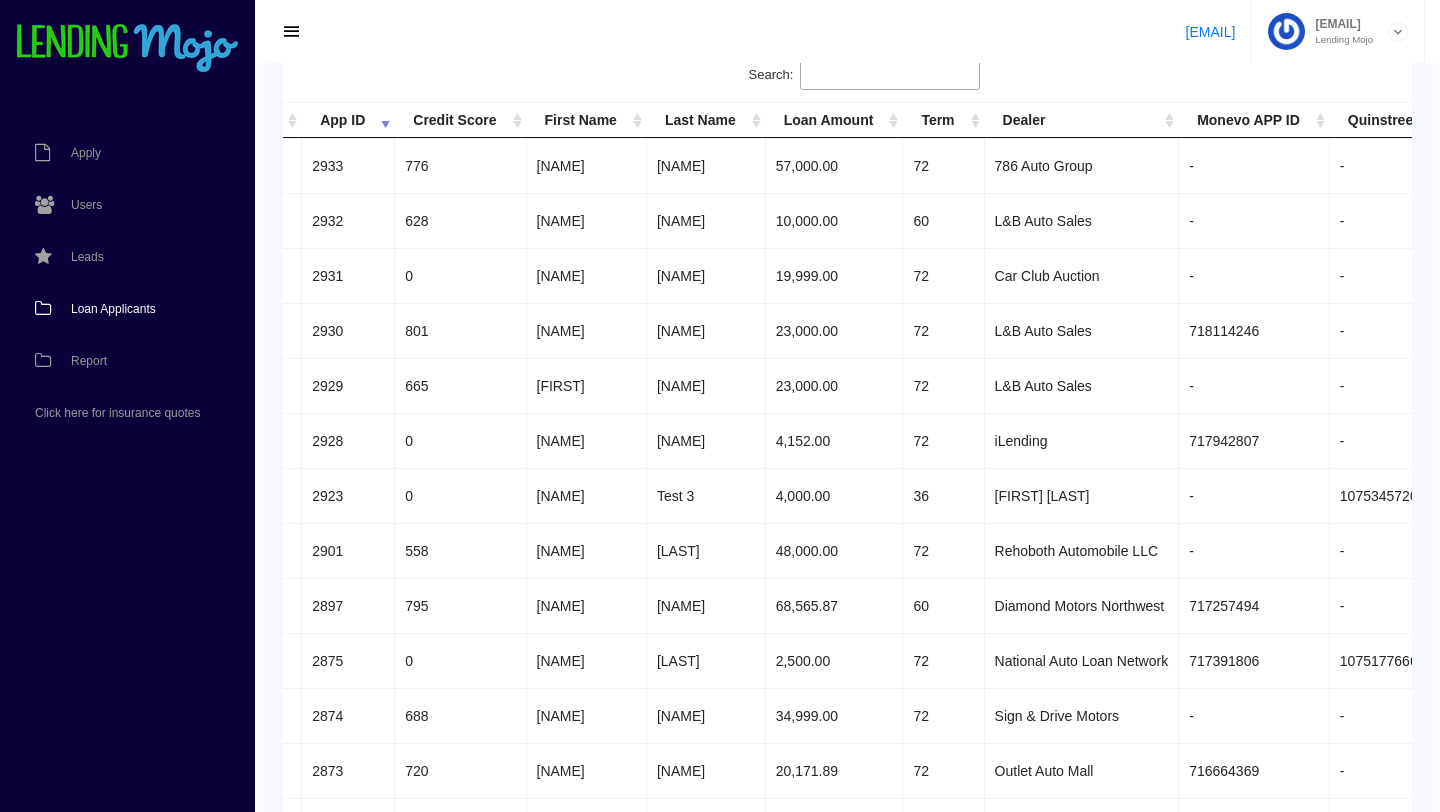 scroll, scrollTop: 161, scrollLeft: 0, axis: vertical 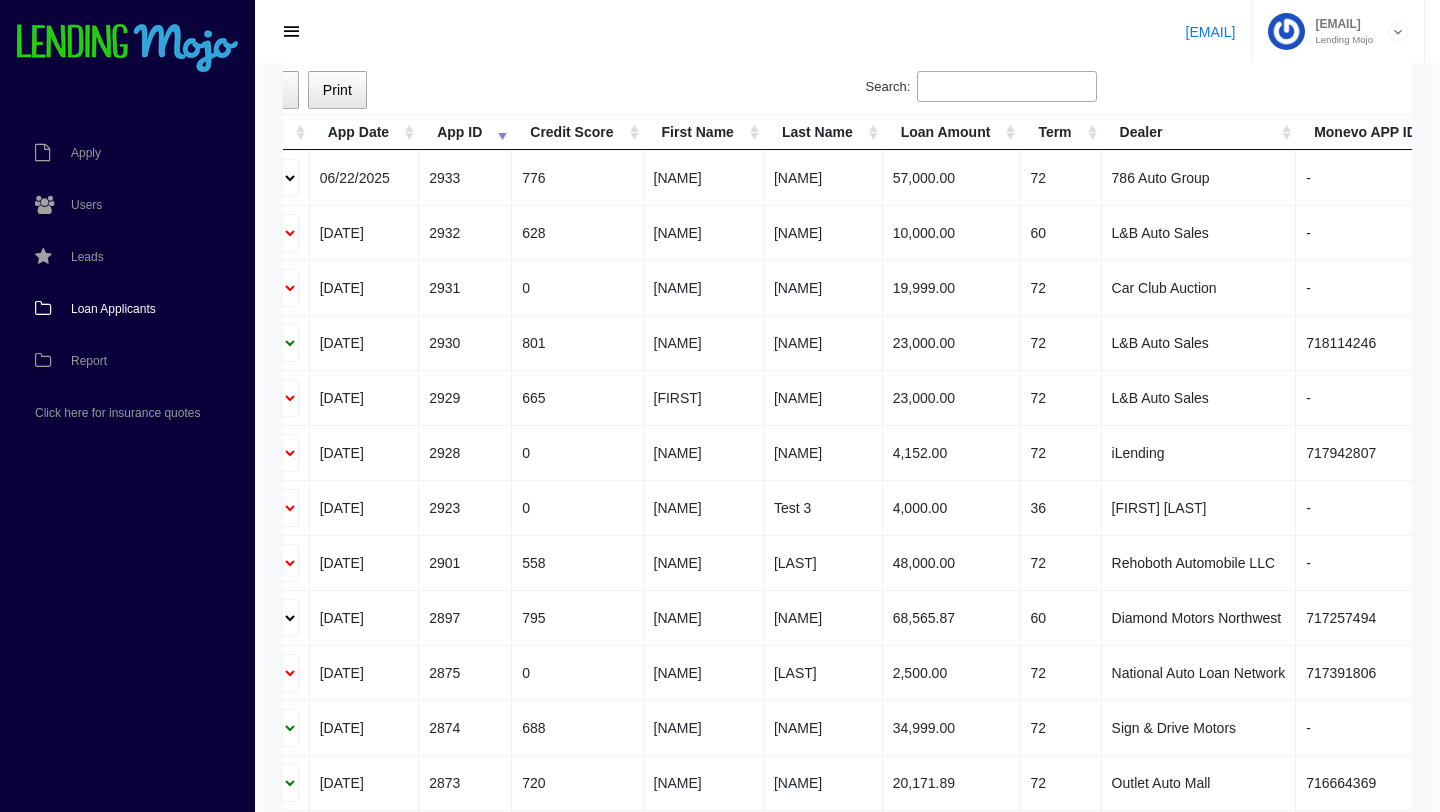 click on "Loan Applicants" at bounding box center (113, 309) 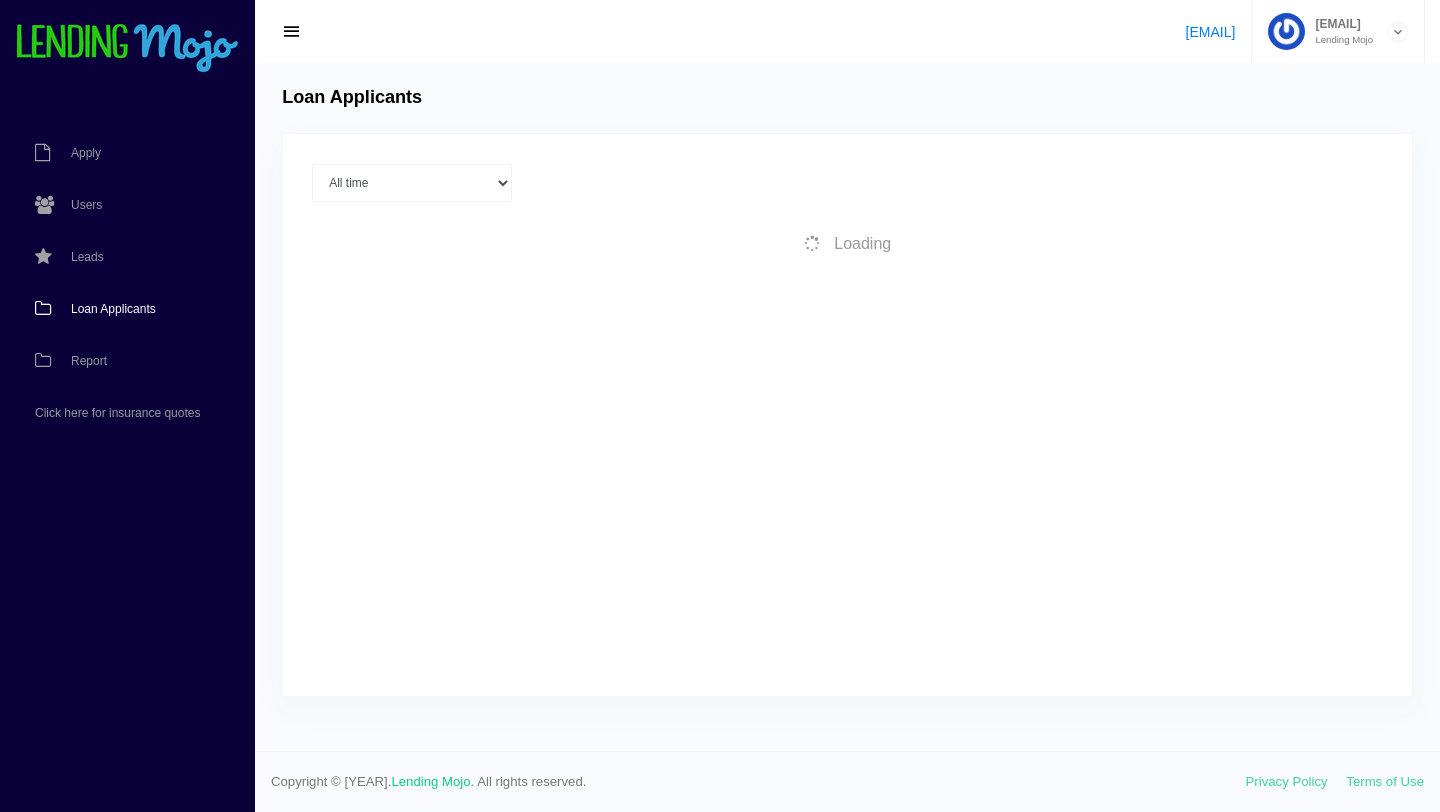 scroll, scrollTop: 0, scrollLeft: 0, axis: both 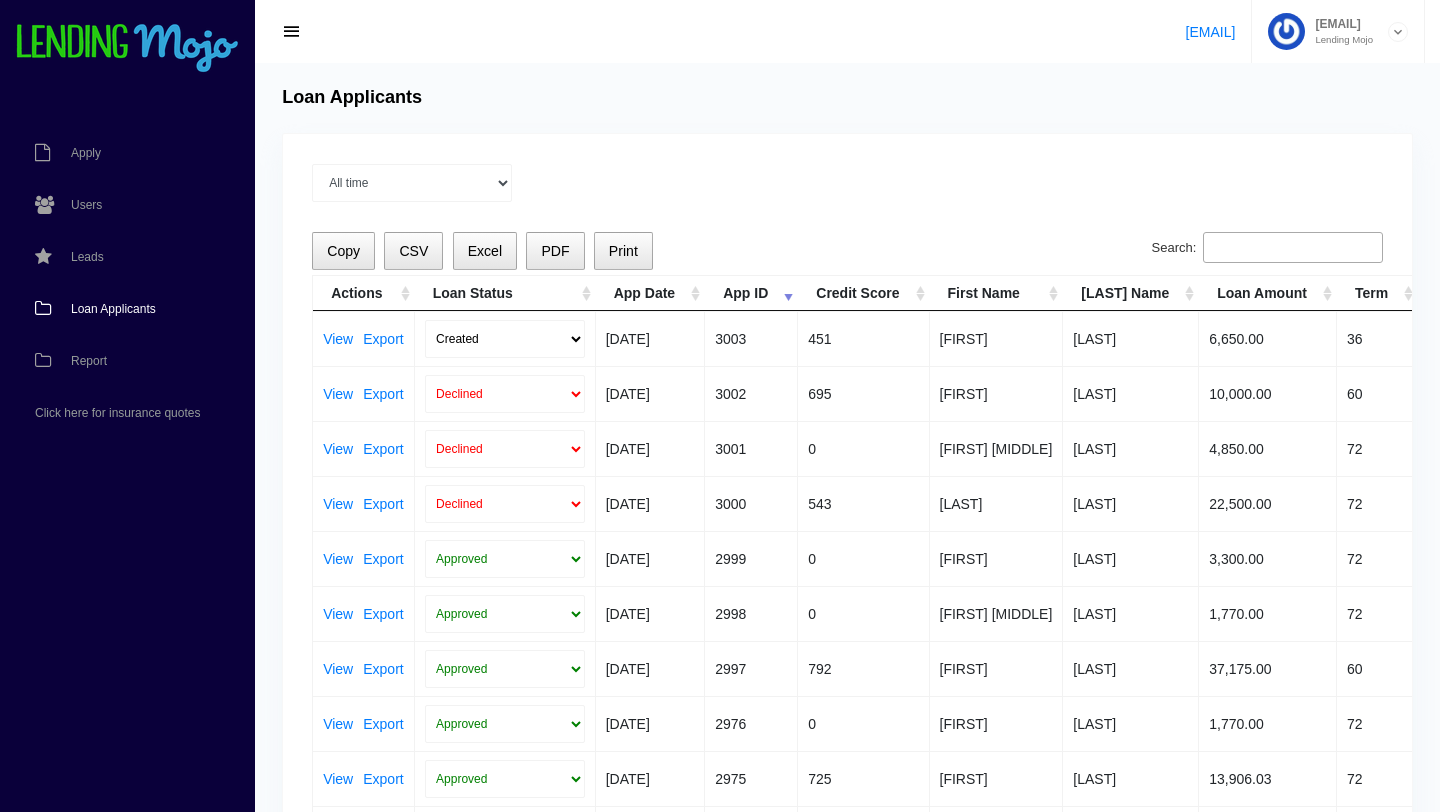 click on "Loan Applicants" at bounding box center [113, 309] 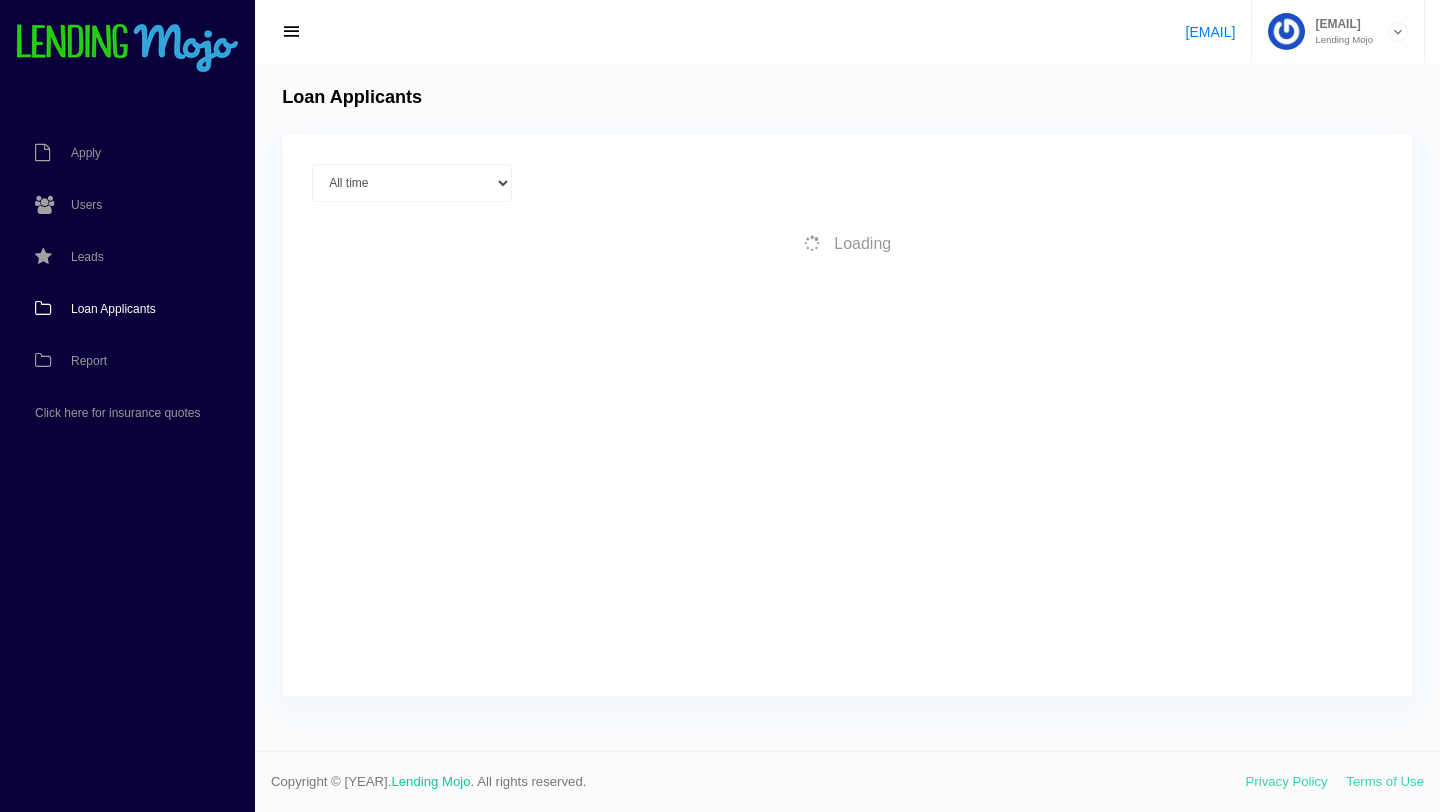 scroll, scrollTop: 0, scrollLeft: 0, axis: both 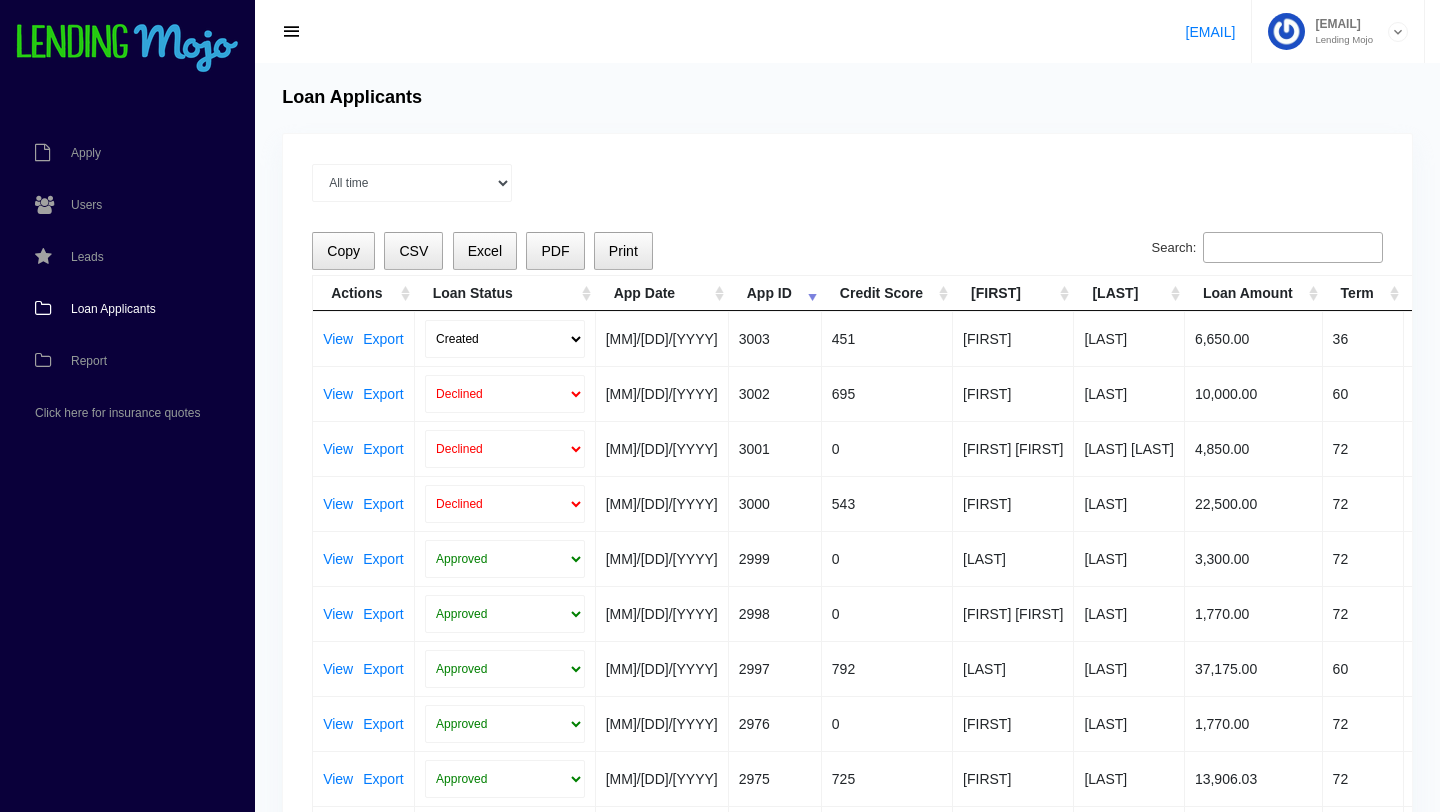click on "Loan Applicants" at bounding box center [113, 309] 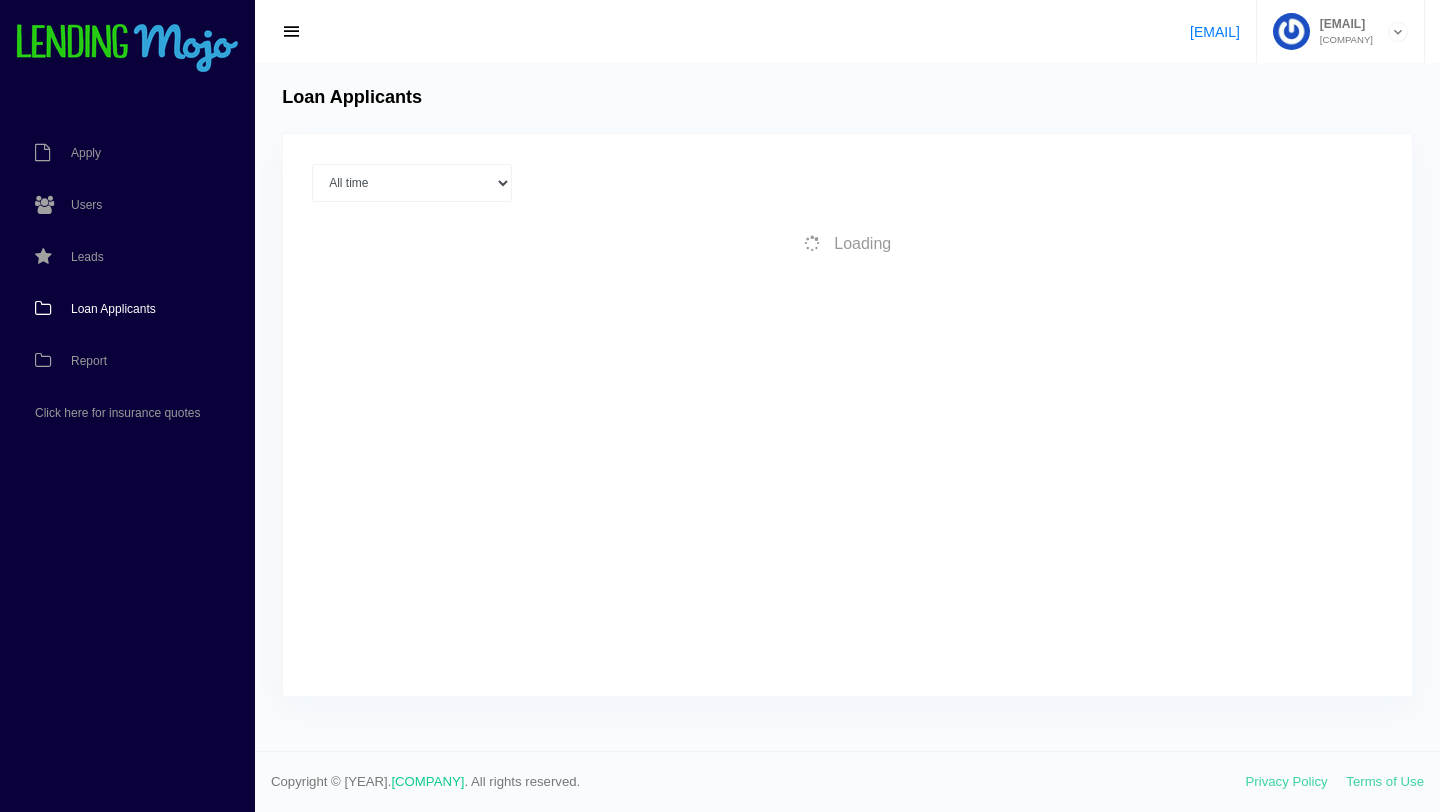 scroll, scrollTop: 0, scrollLeft: 0, axis: both 